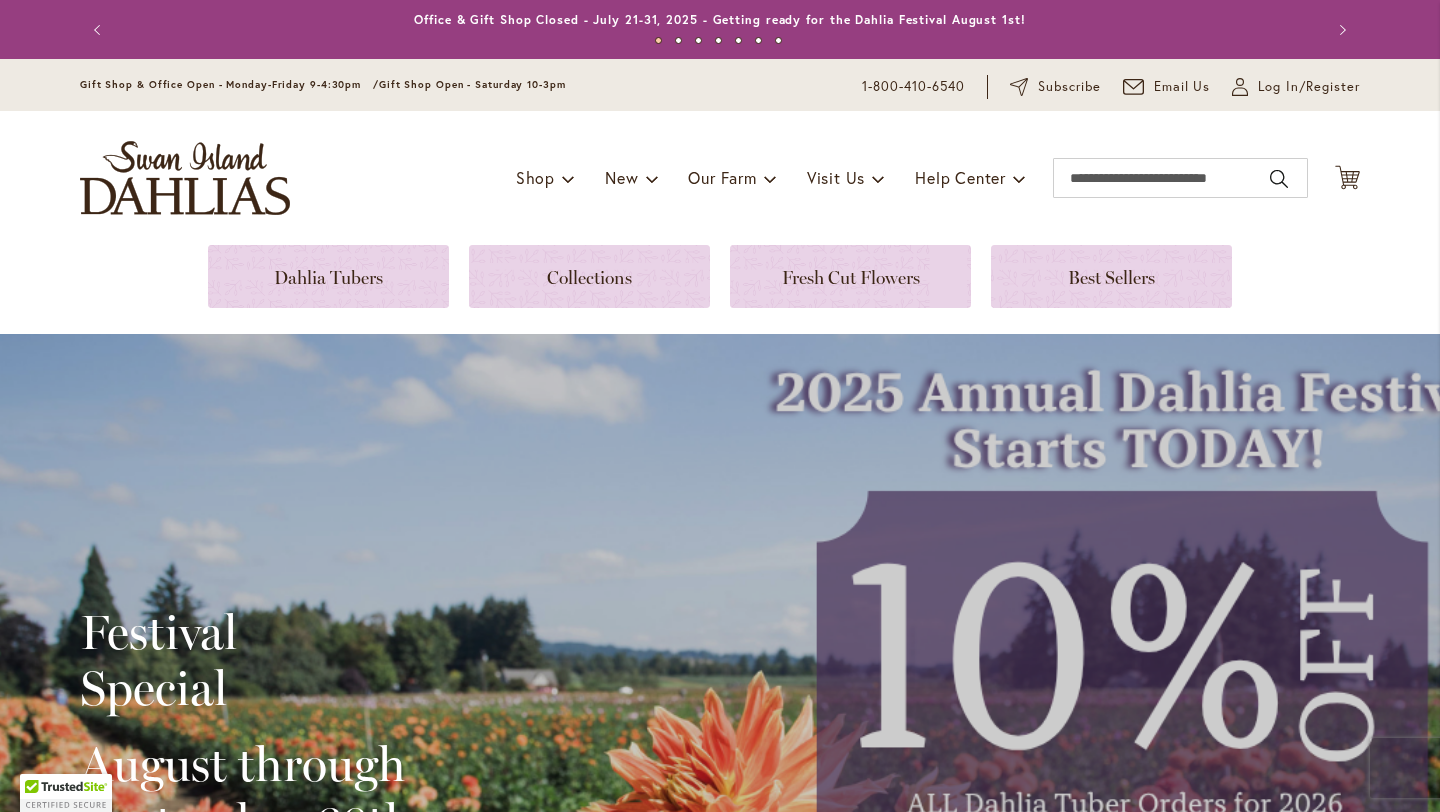 scroll, scrollTop: 0, scrollLeft: 0, axis: both 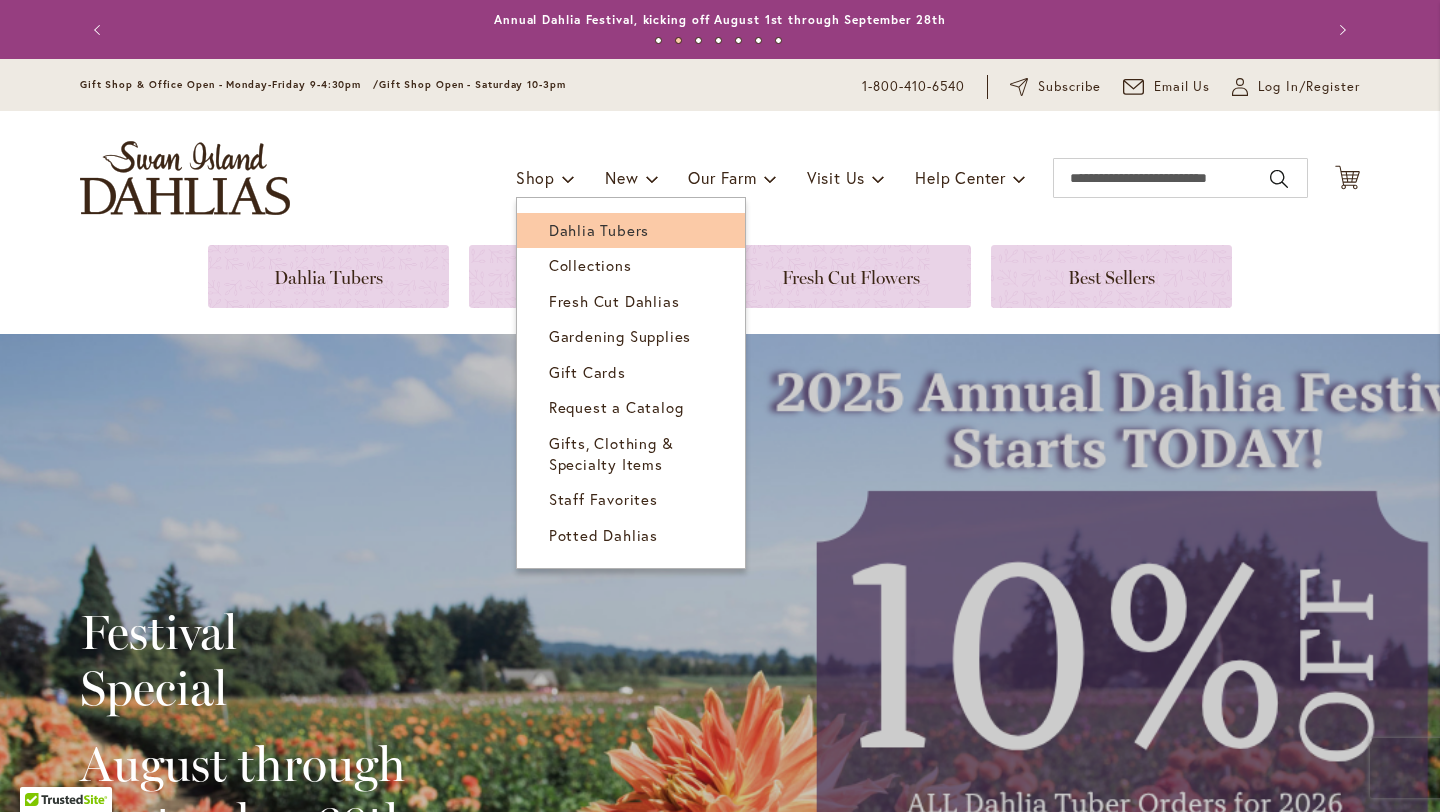 click on "Dahlia Tubers" at bounding box center (599, 230) 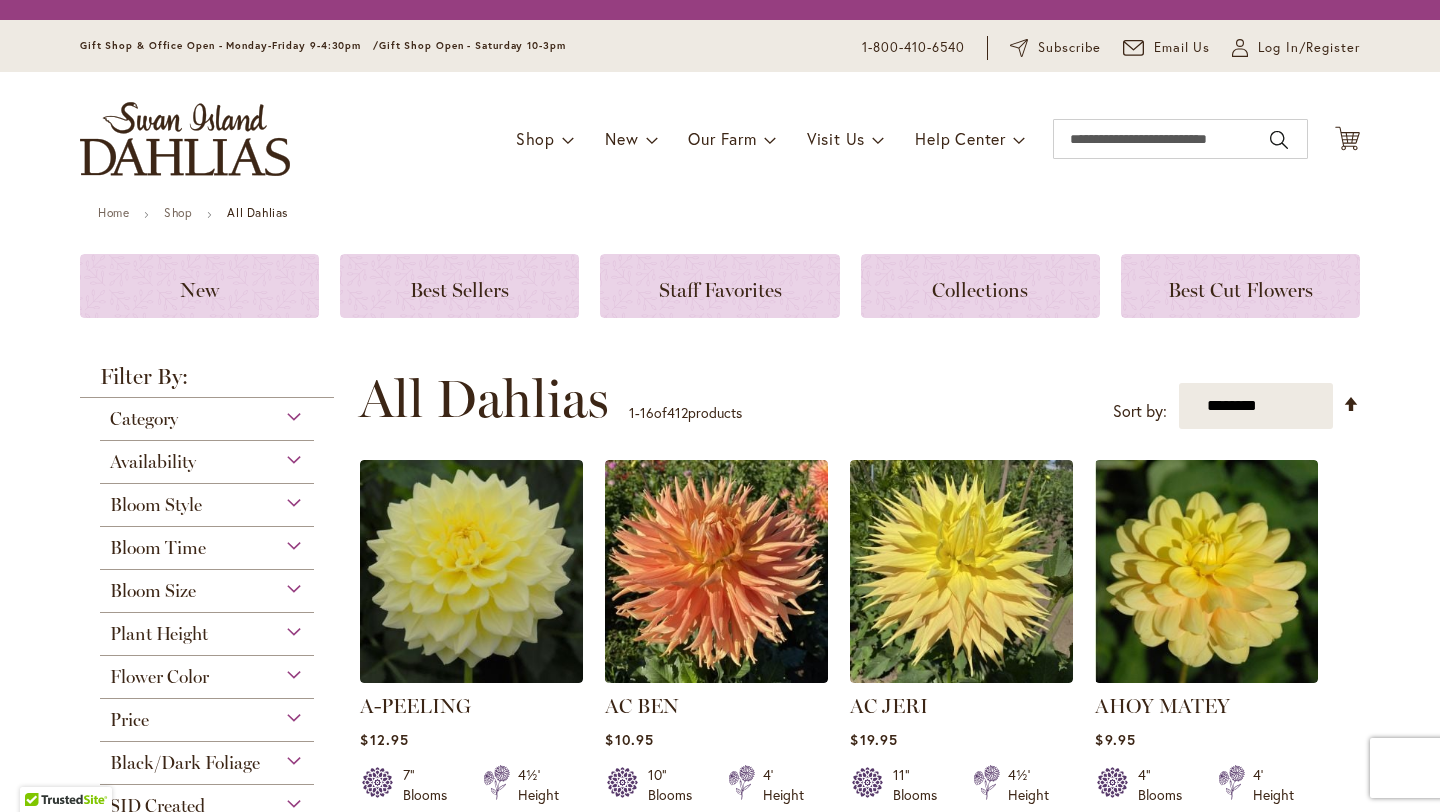 scroll, scrollTop: 0, scrollLeft: 0, axis: both 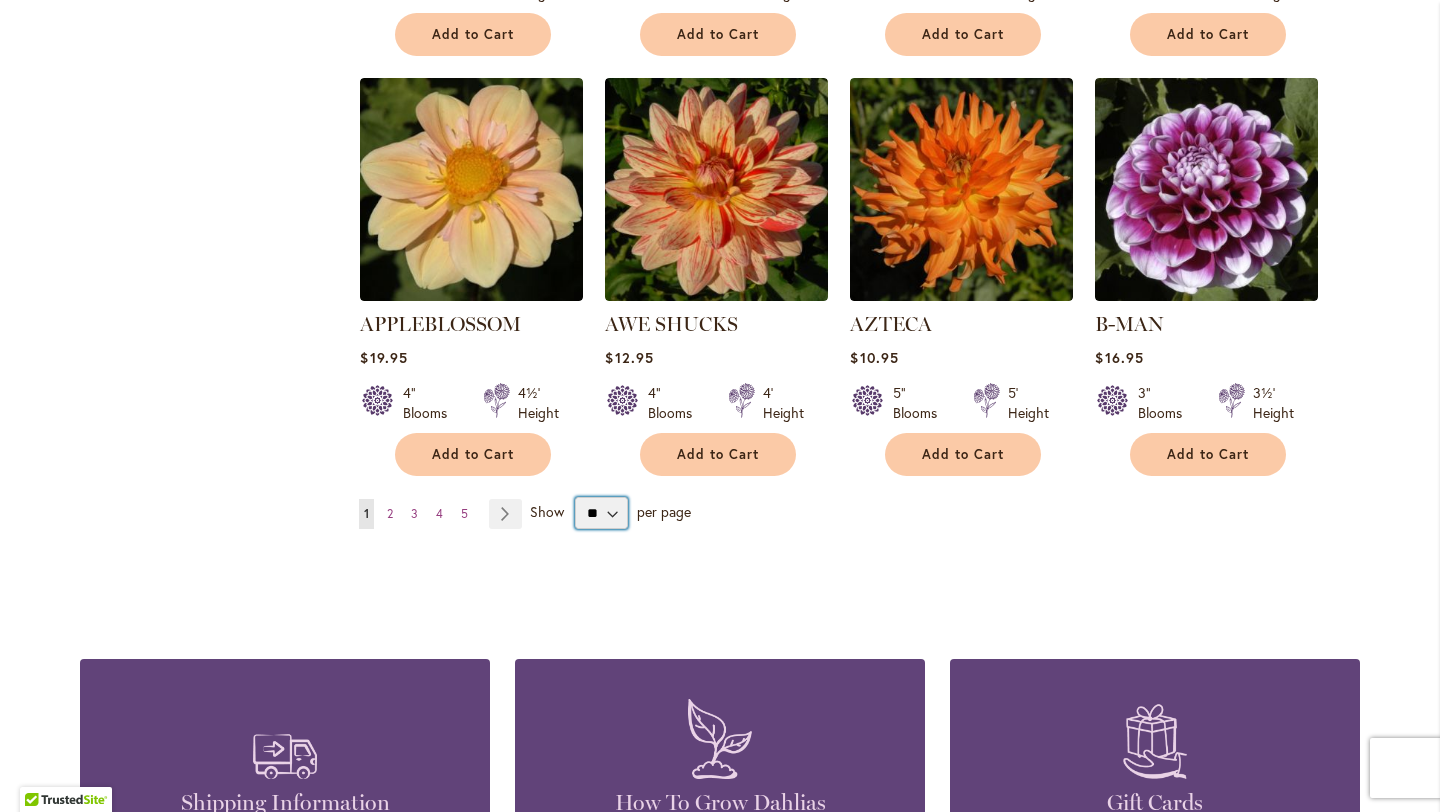 click on "**
**
**
**" at bounding box center (601, 513) 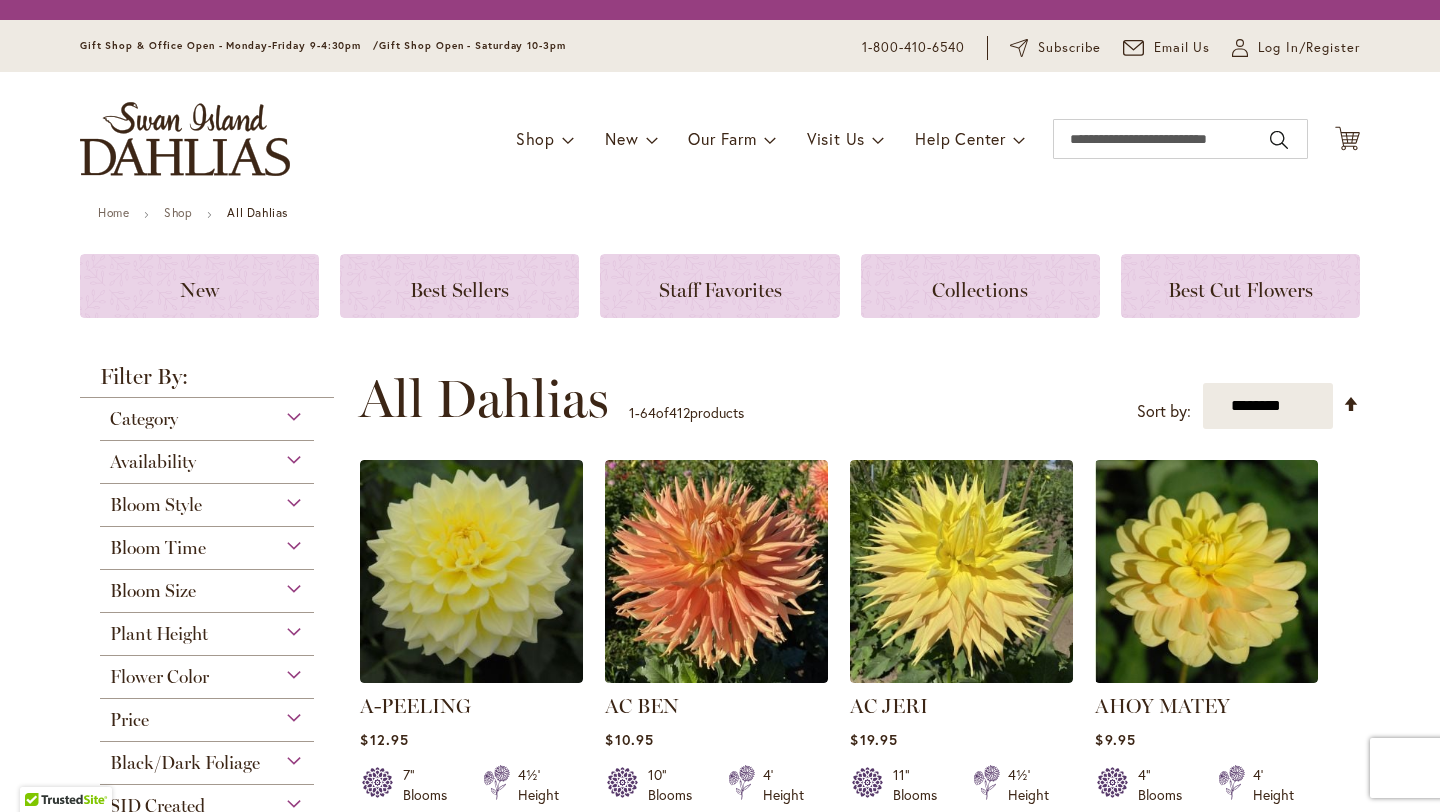 scroll, scrollTop: 0, scrollLeft: 0, axis: both 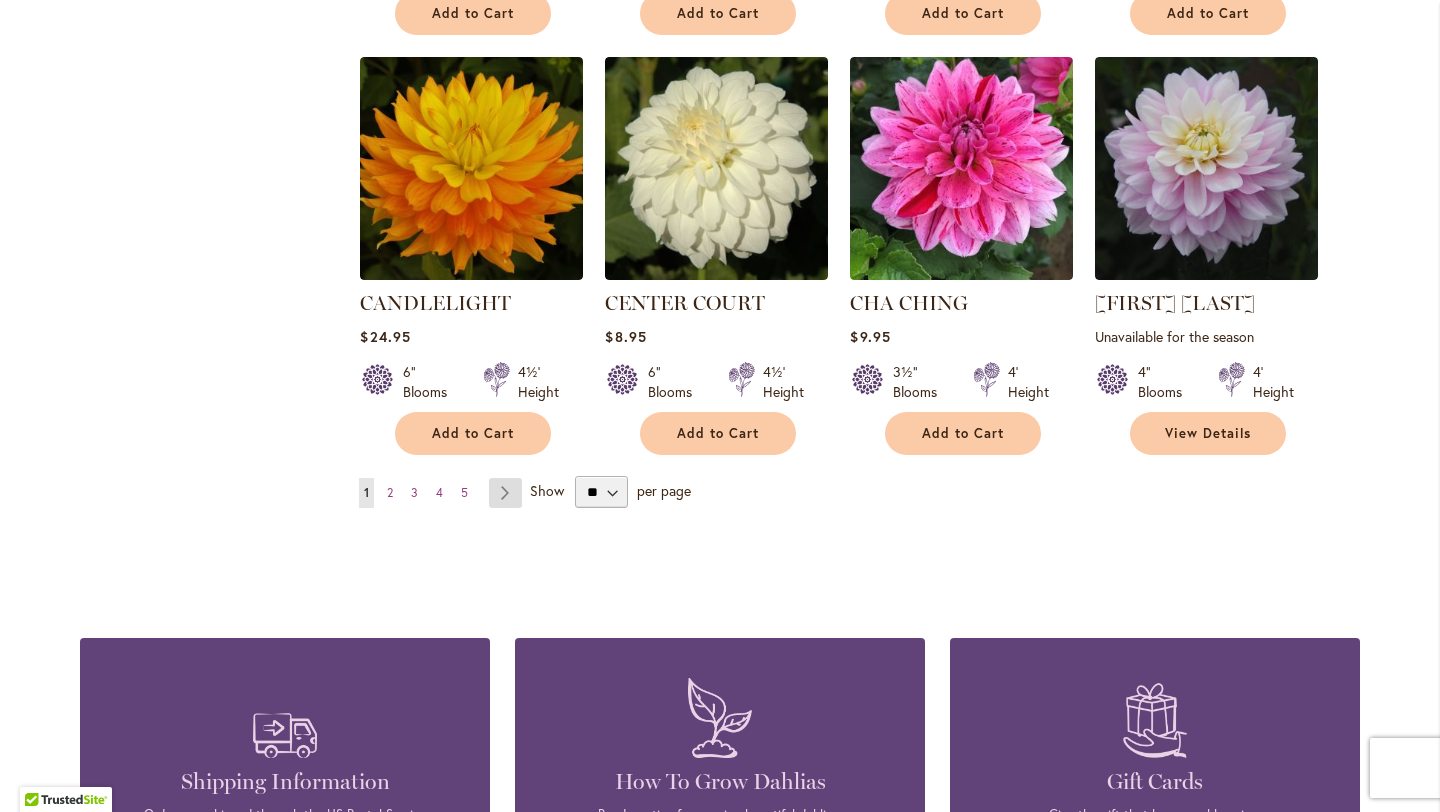click on "Page
Next" at bounding box center [505, 493] 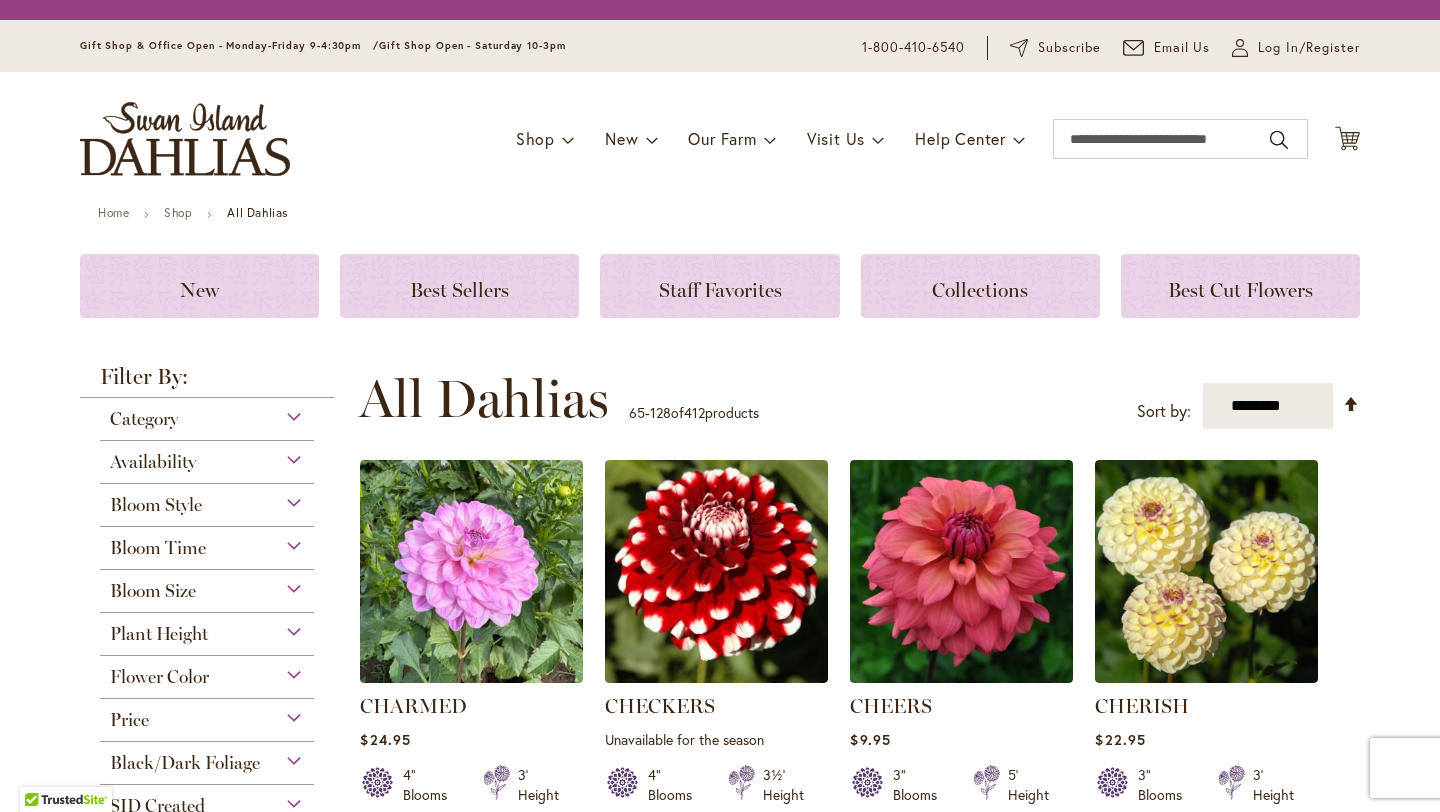scroll, scrollTop: 0, scrollLeft: 0, axis: both 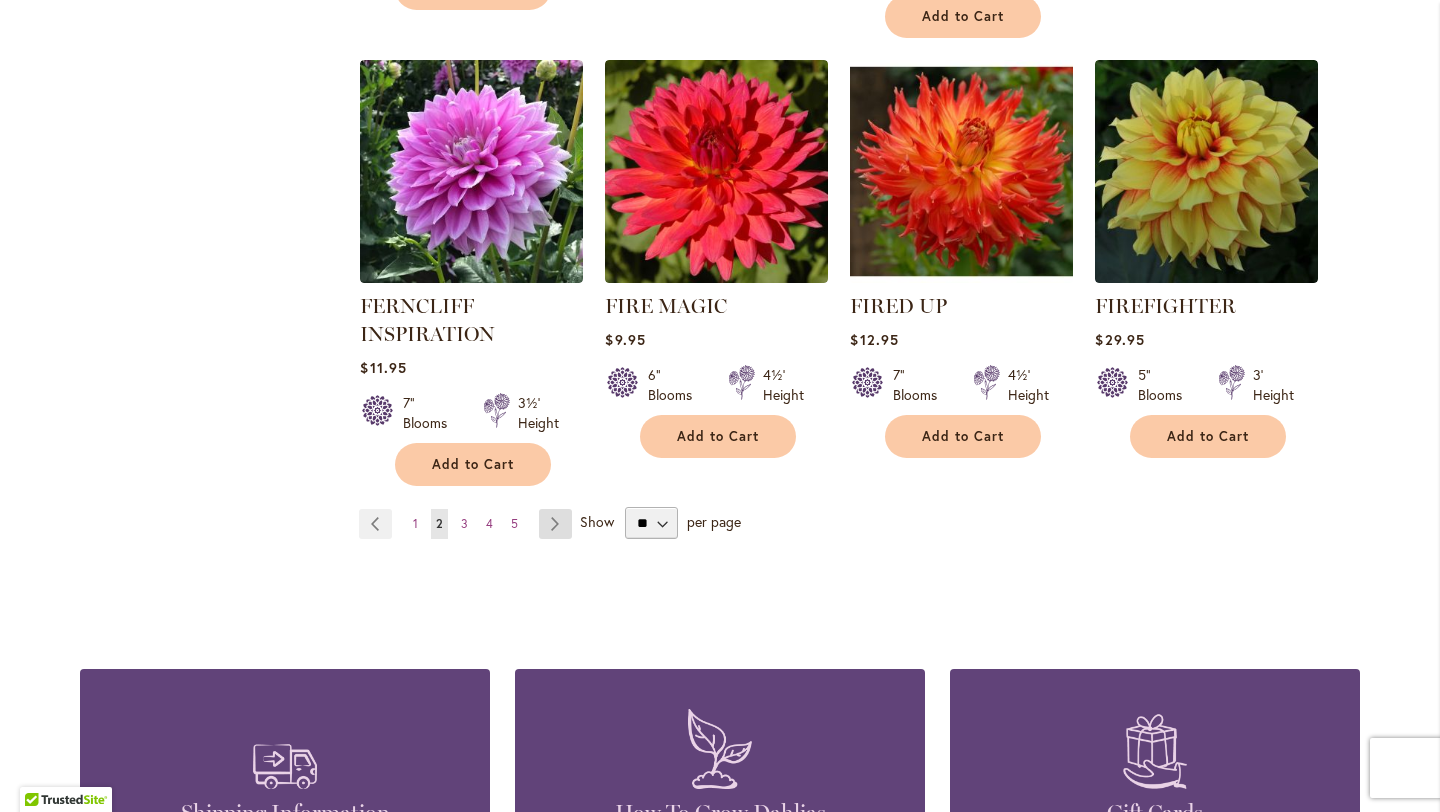 click on "Page
Next" at bounding box center (555, 524) 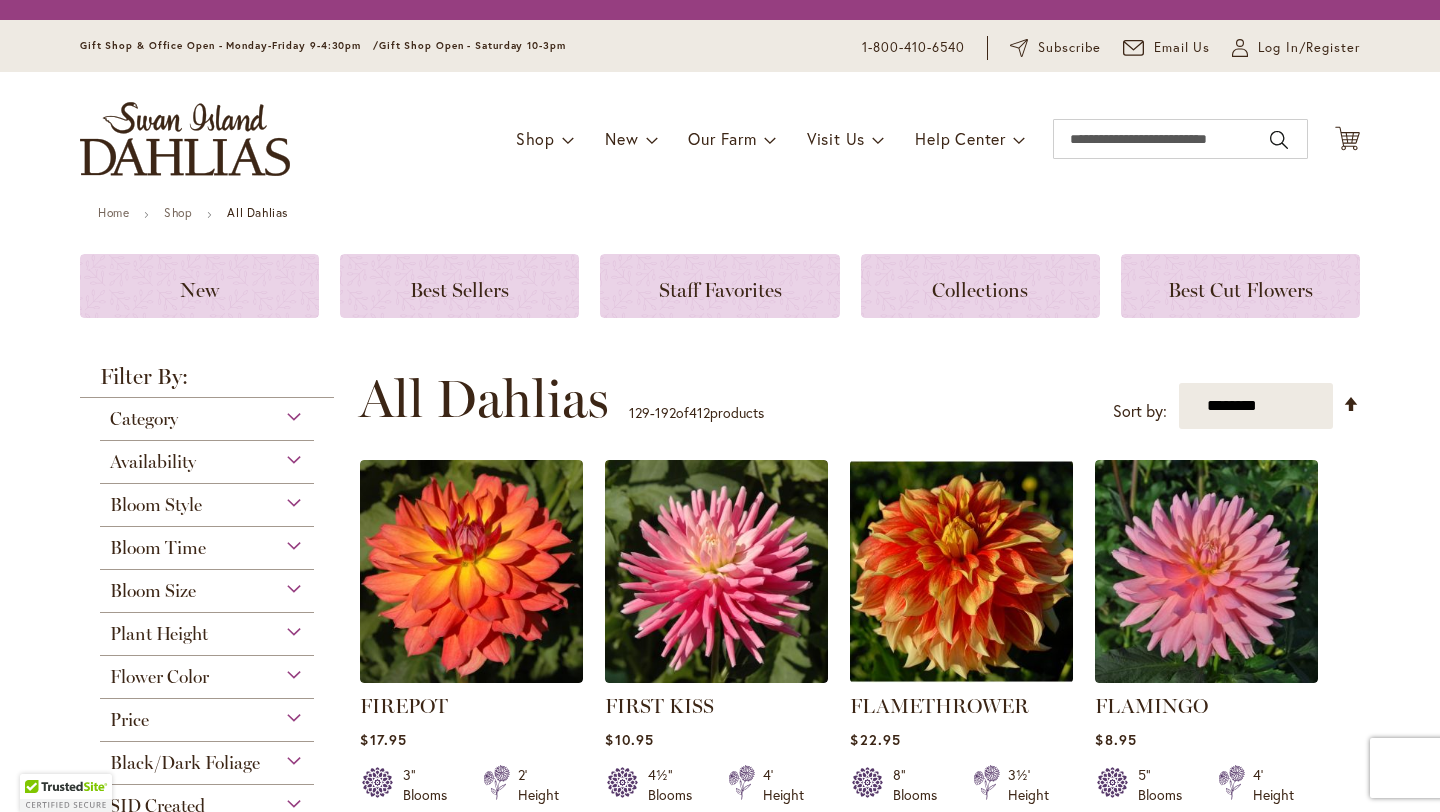 scroll, scrollTop: 0, scrollLeft: 0, axis: both 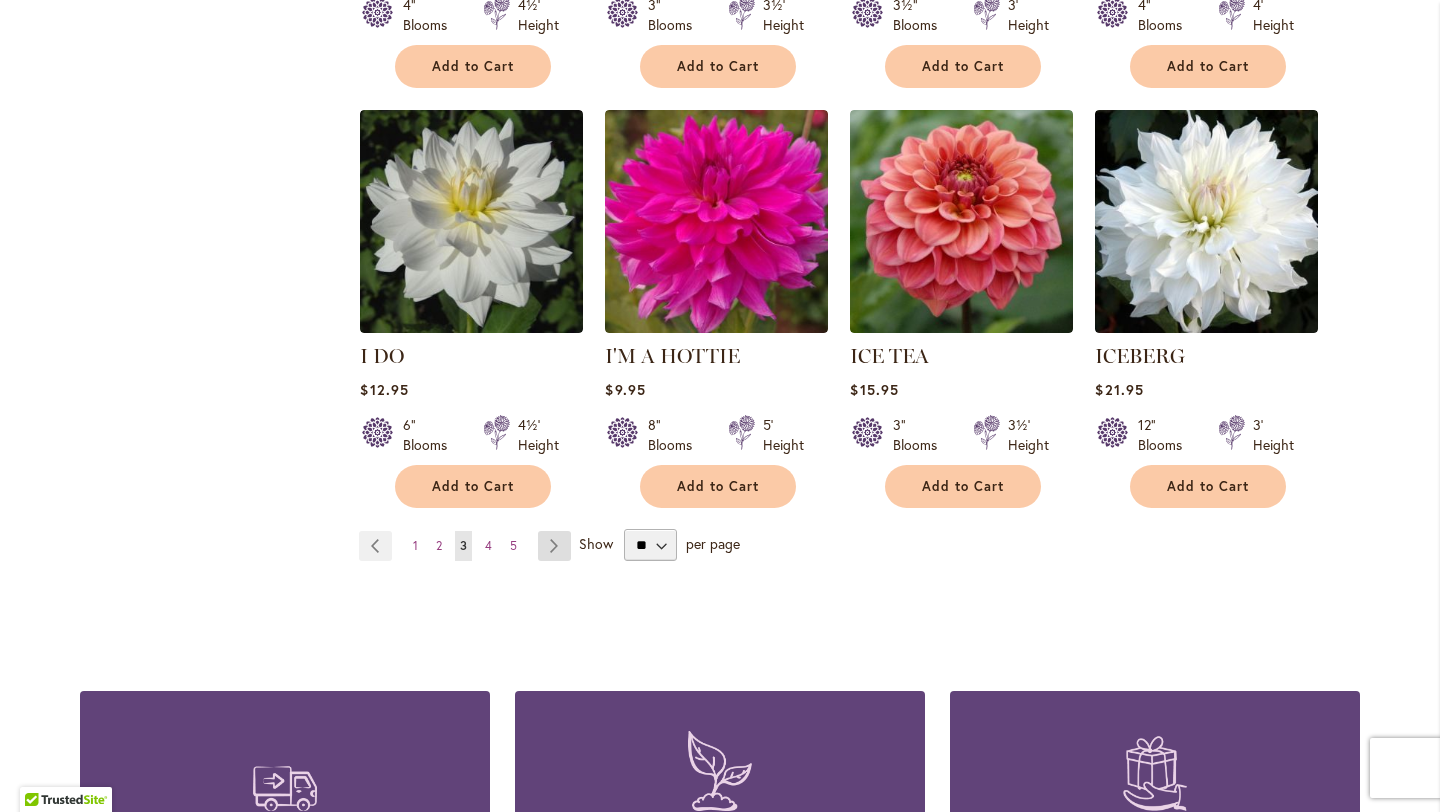 click on "Page
Next" at bounding box center (554, 546) 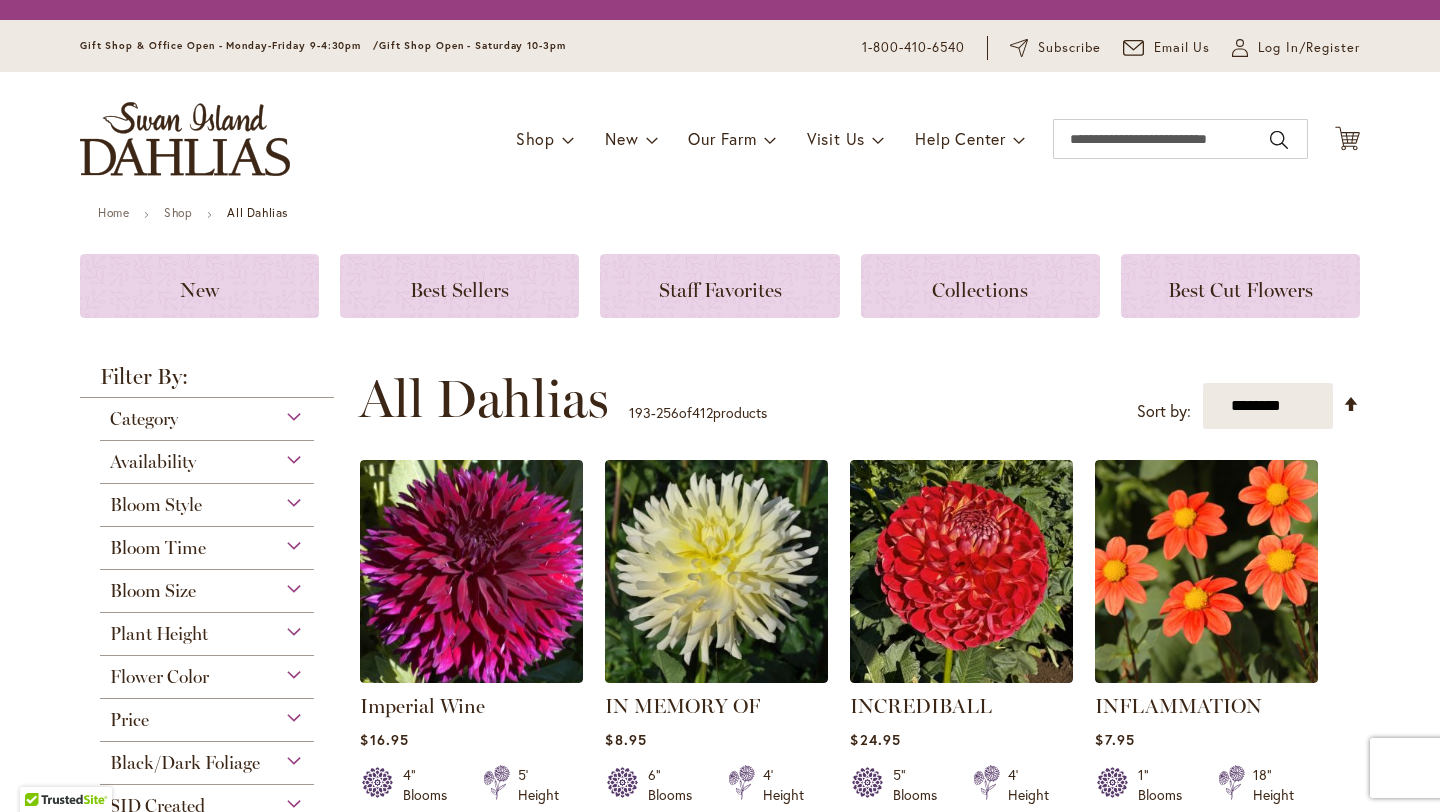 scroll, scrollTop: 0, scrollLeft: 0, axis: both 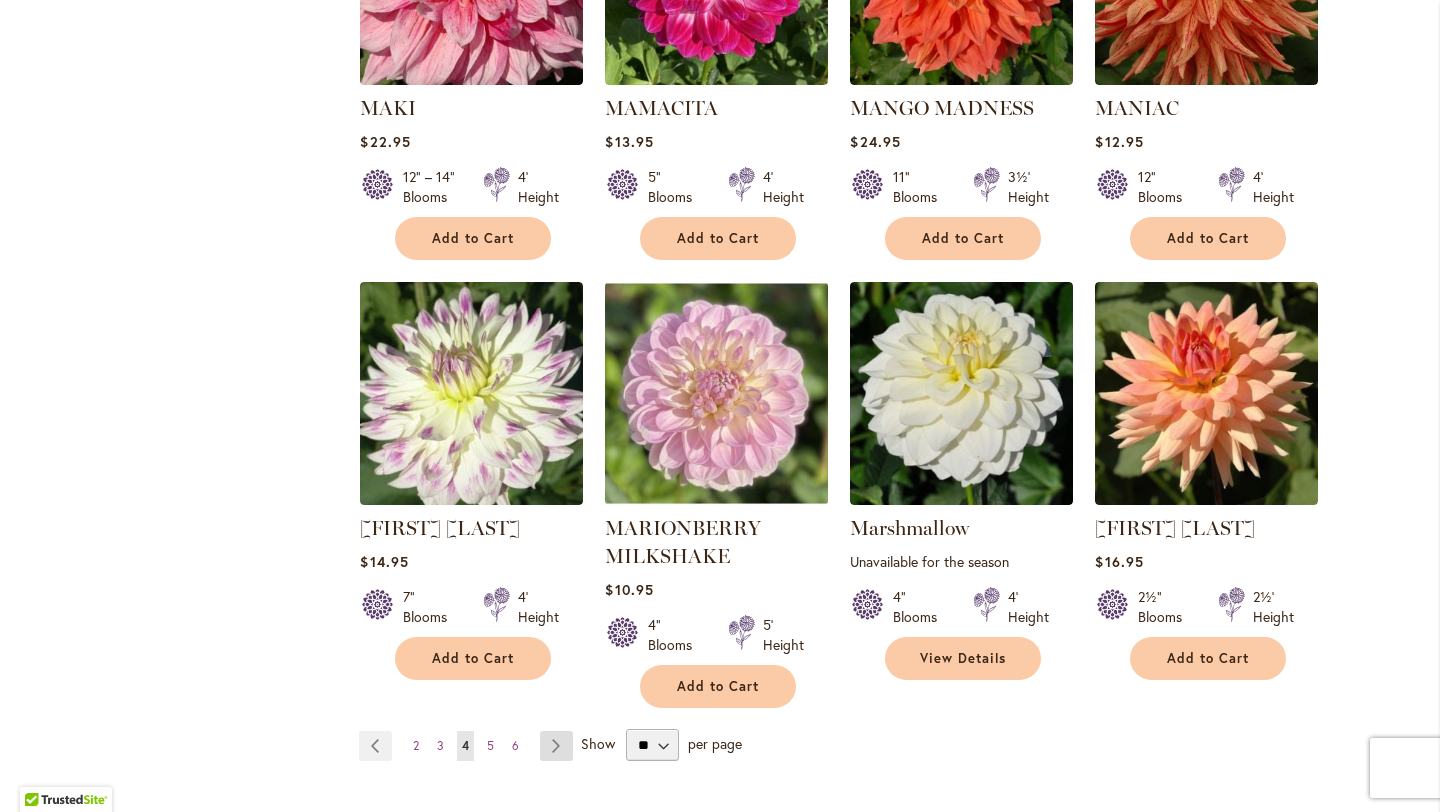 click on "Page
Next" at bounding box center (556, 746) 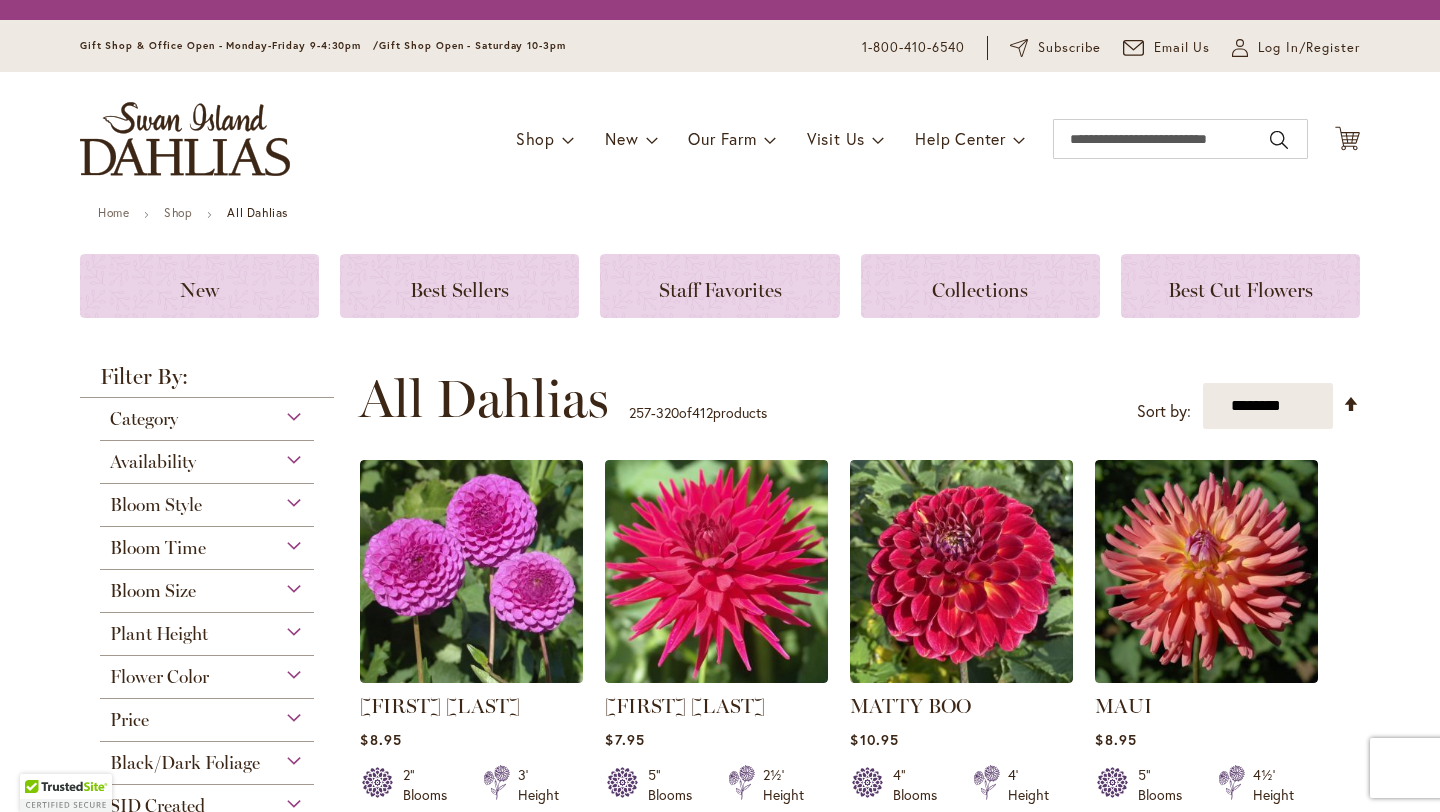 scroll, scrollTop: 0, scrollLeft: 0, axis: both 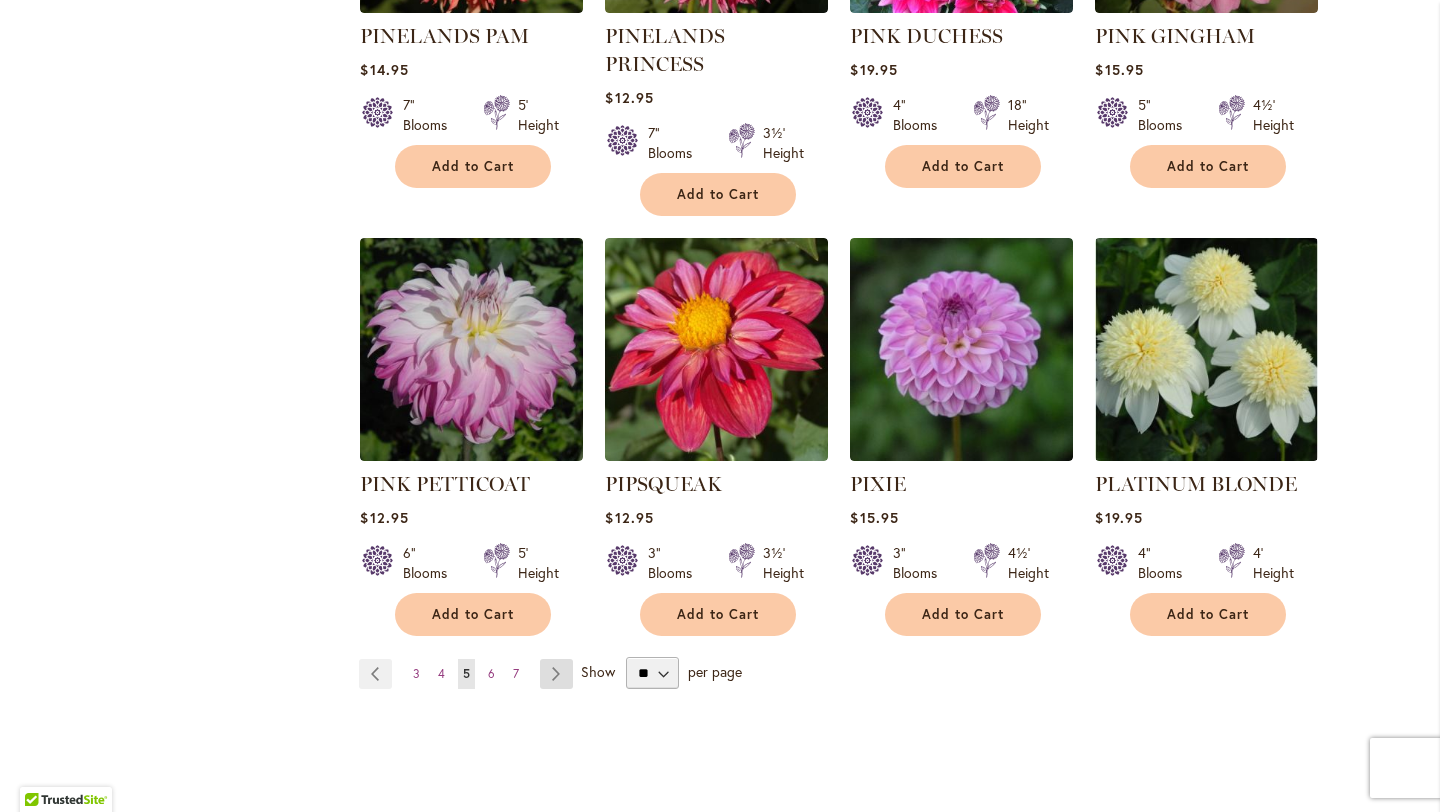 click on "Page
Next" at bounding box center (556, 674) 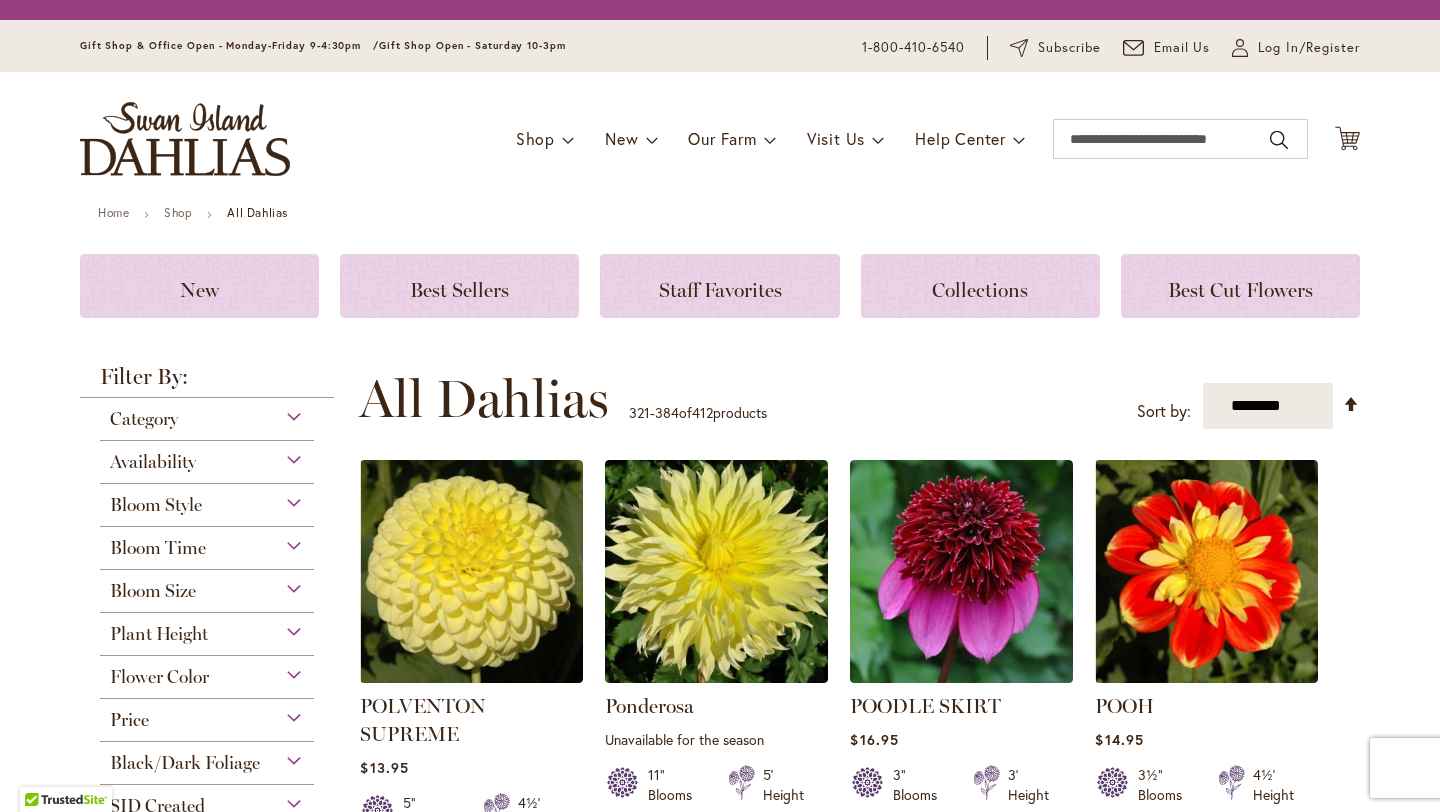 scroll, scrollTop: 0, scrollLeft: 0, axis: both 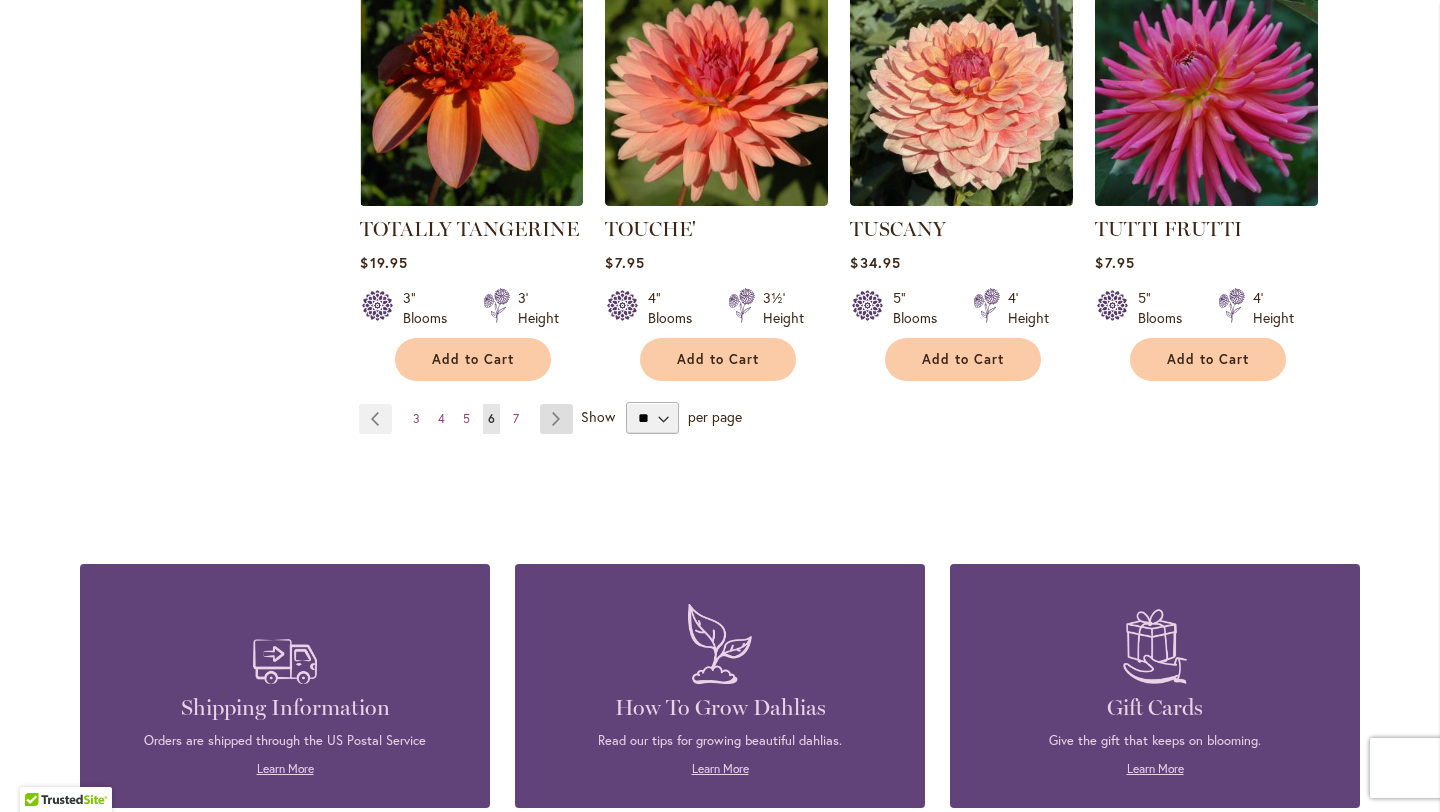 click on "Page
Next" at bounding box center (556, 419) 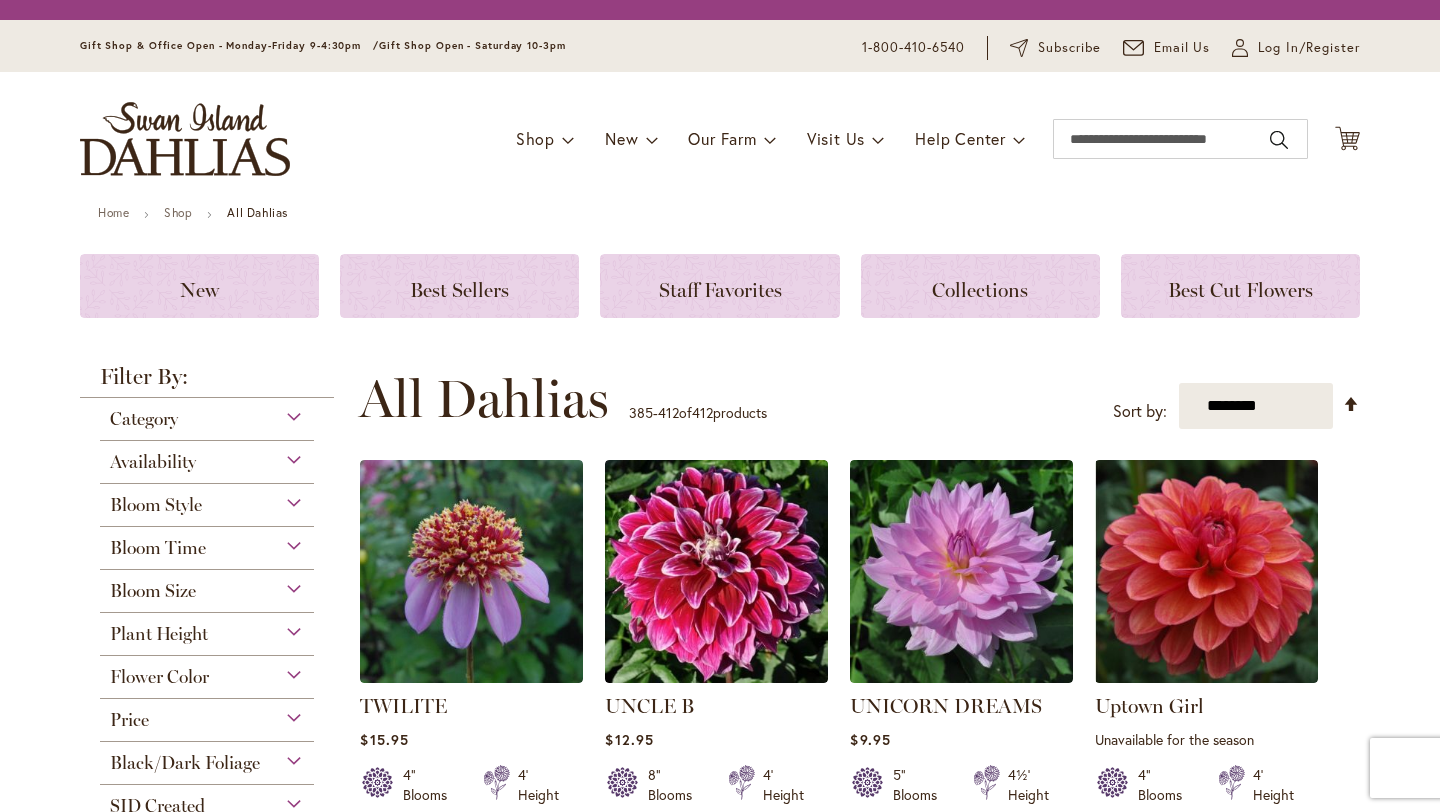 scroll, scrollTop: 0, scrollLeft: 0, axis: both 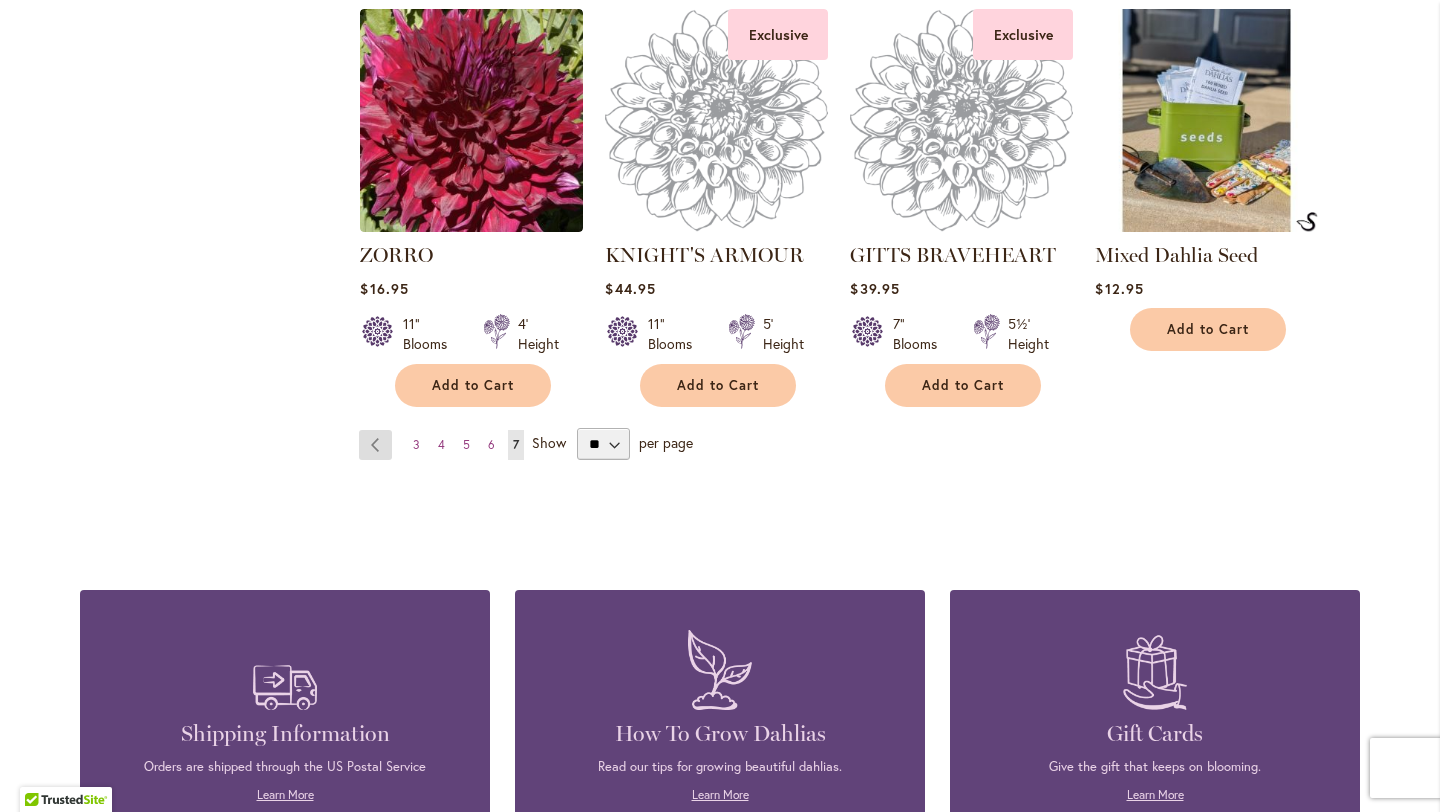 click on "Page
Previous" at bounding box center (375, 445) 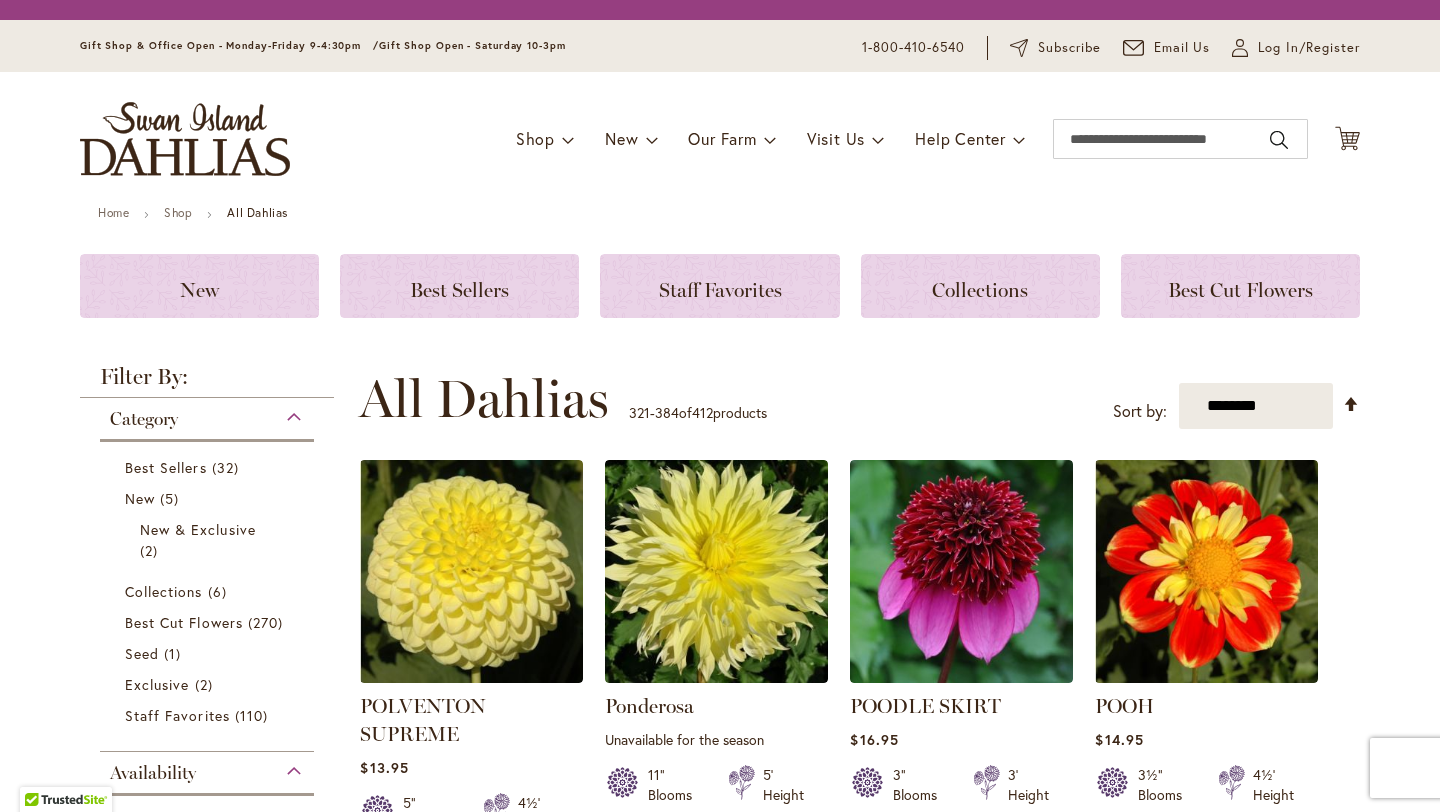 scroll, scrollTop: 0, scrollLeft: 0, axis: both 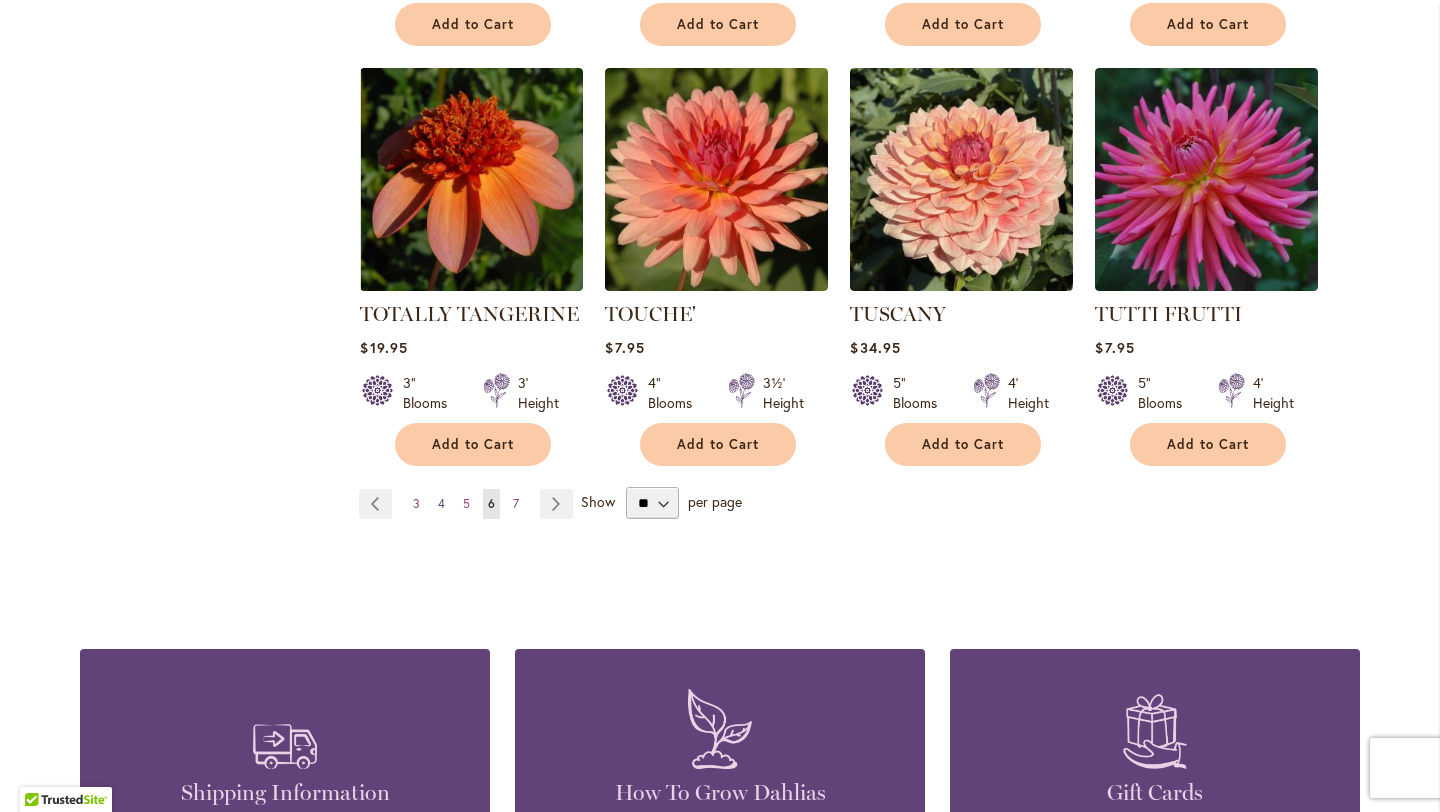 click on "4" at bounding box center (441, 503) 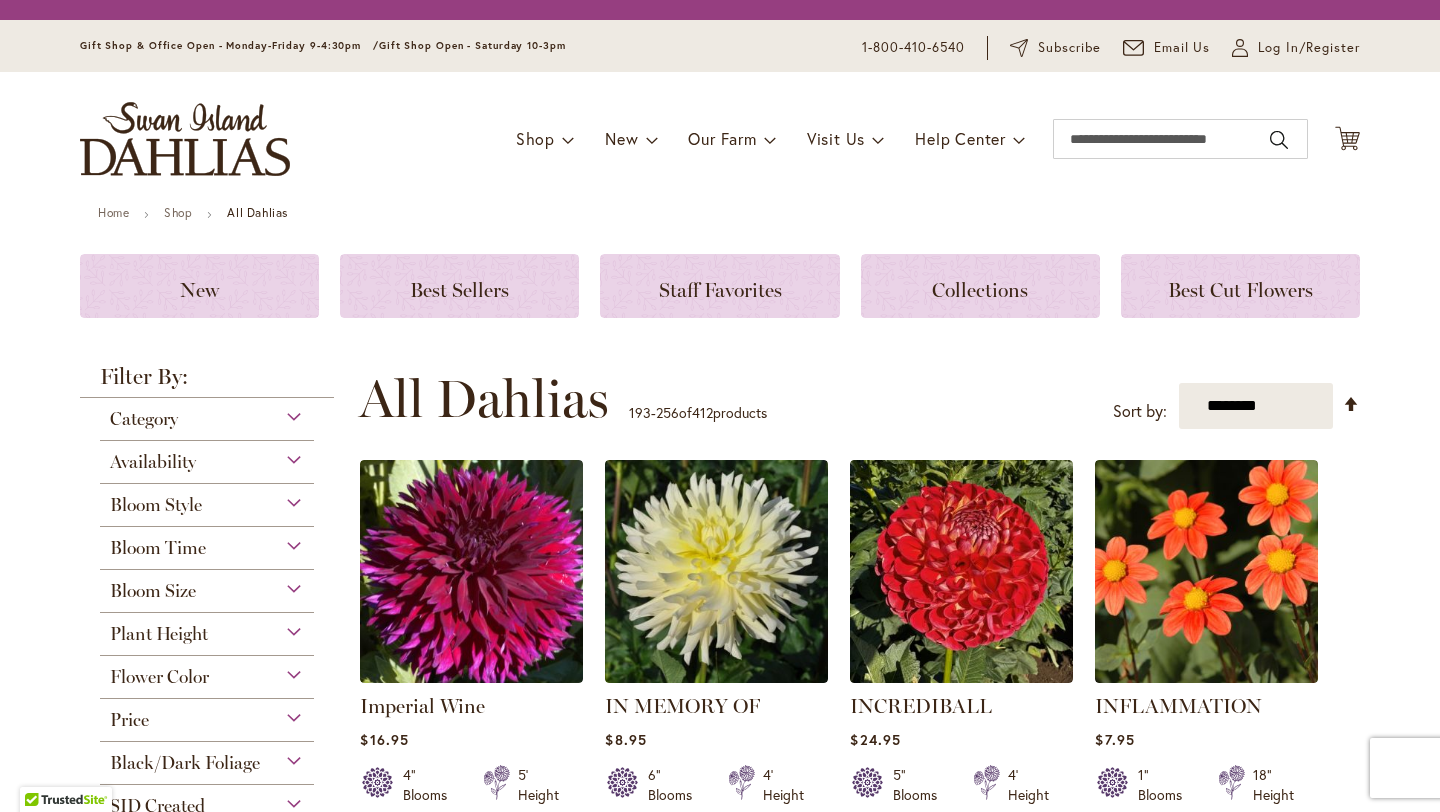 scroll, scrollTop: 0, scrollLeft: 0, axis: both 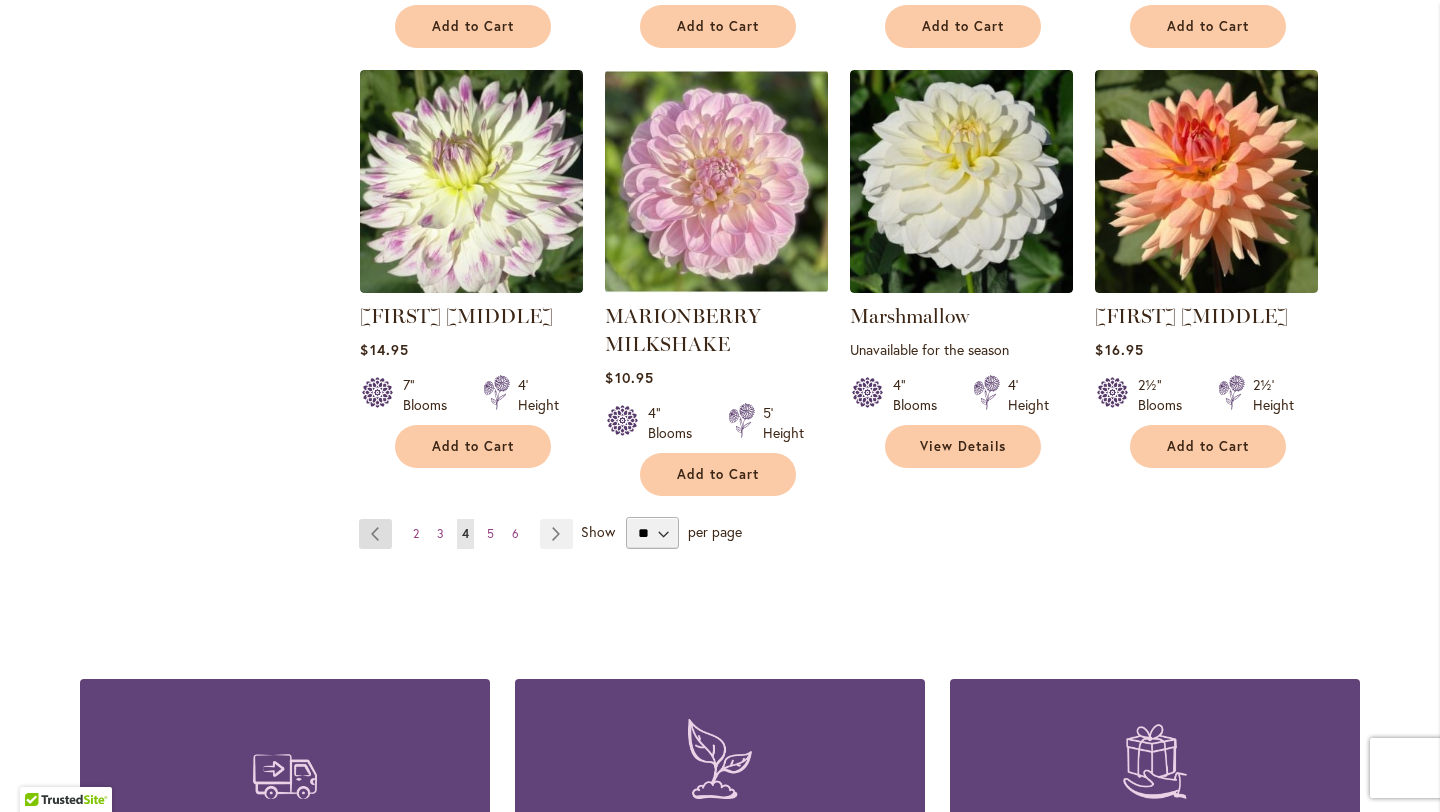 click on "Page
Previous" at bounding box center (375, 534) 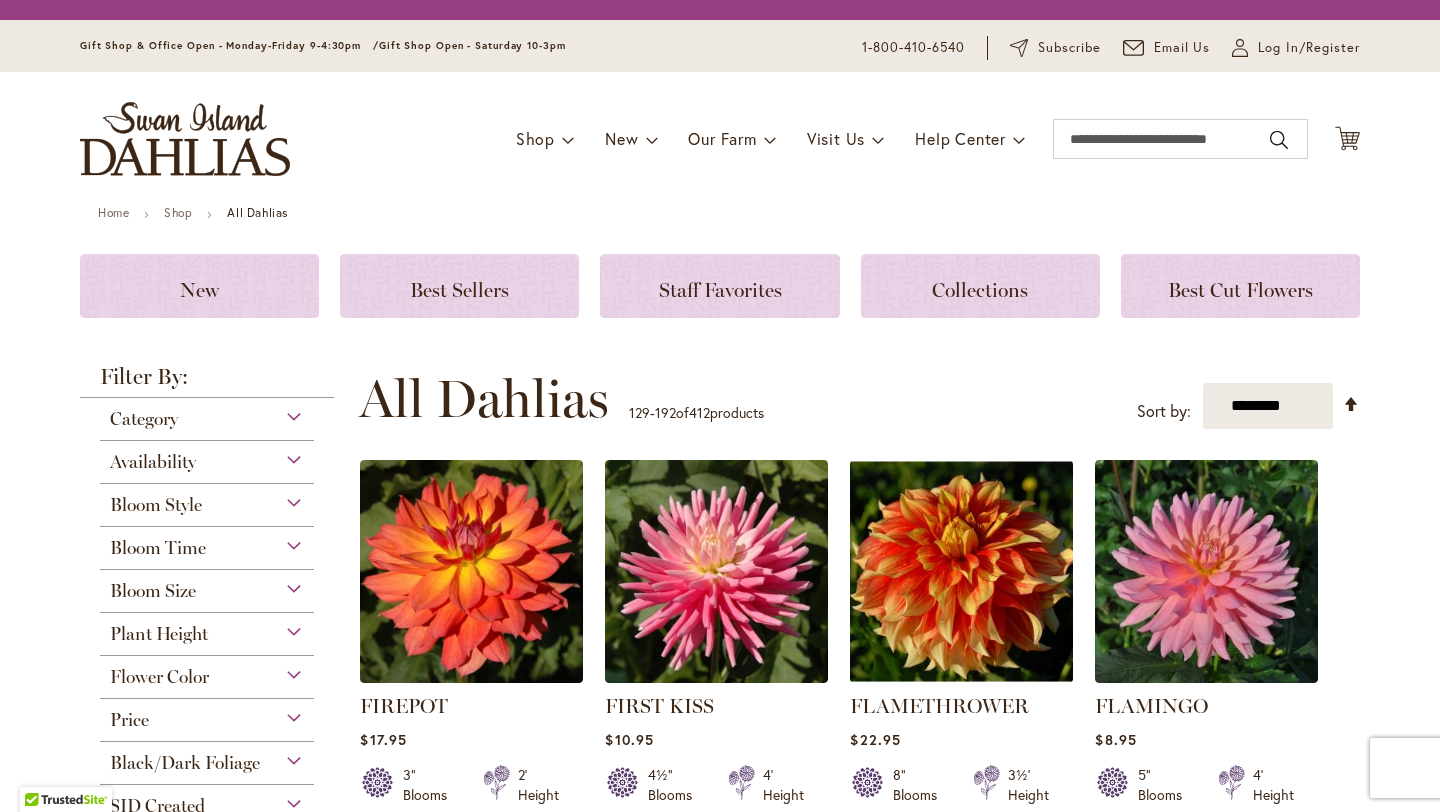 scroll, scrollTop: 0, scrollLeft: 0, axis: both 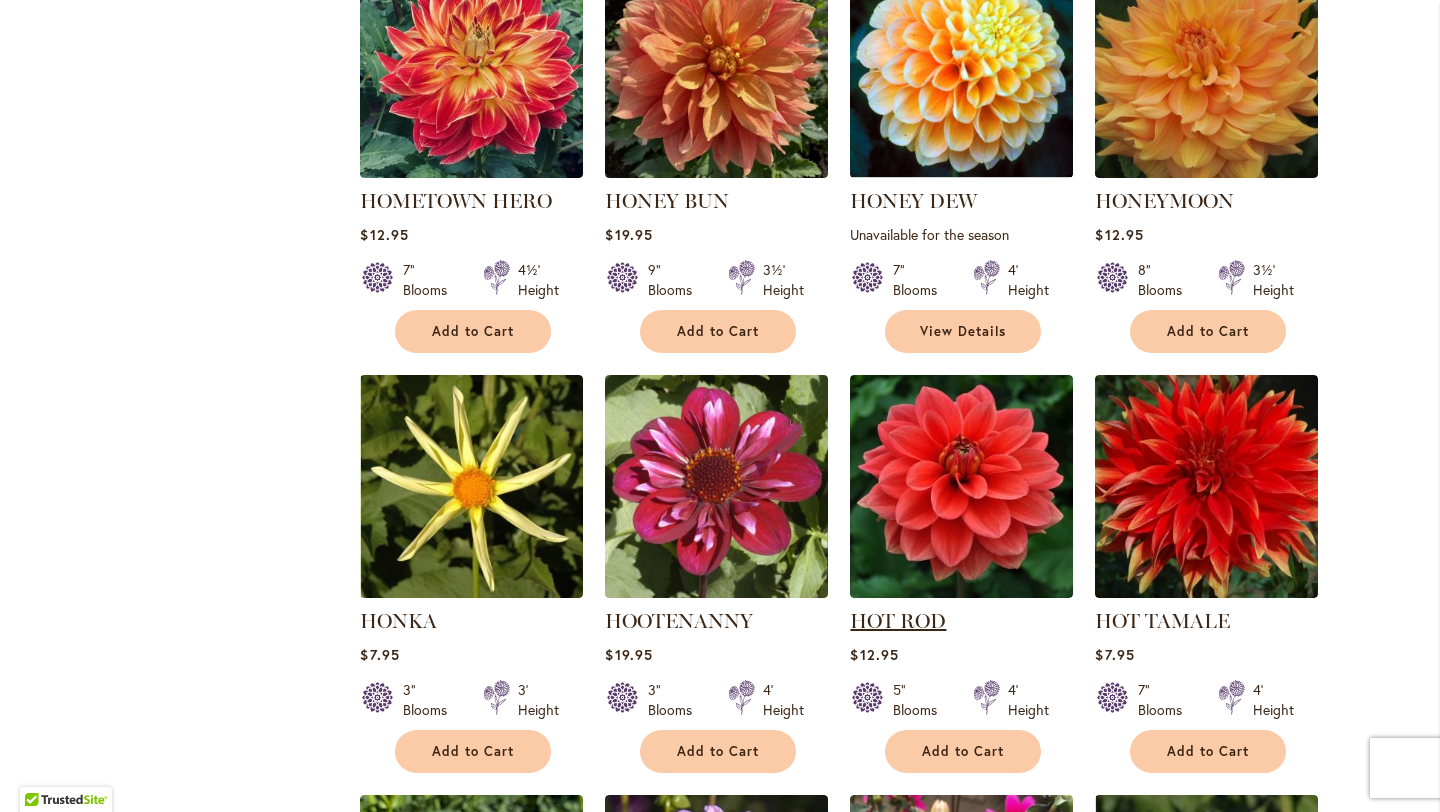 click on "HOT ROD" at bounding box center [898, 621] 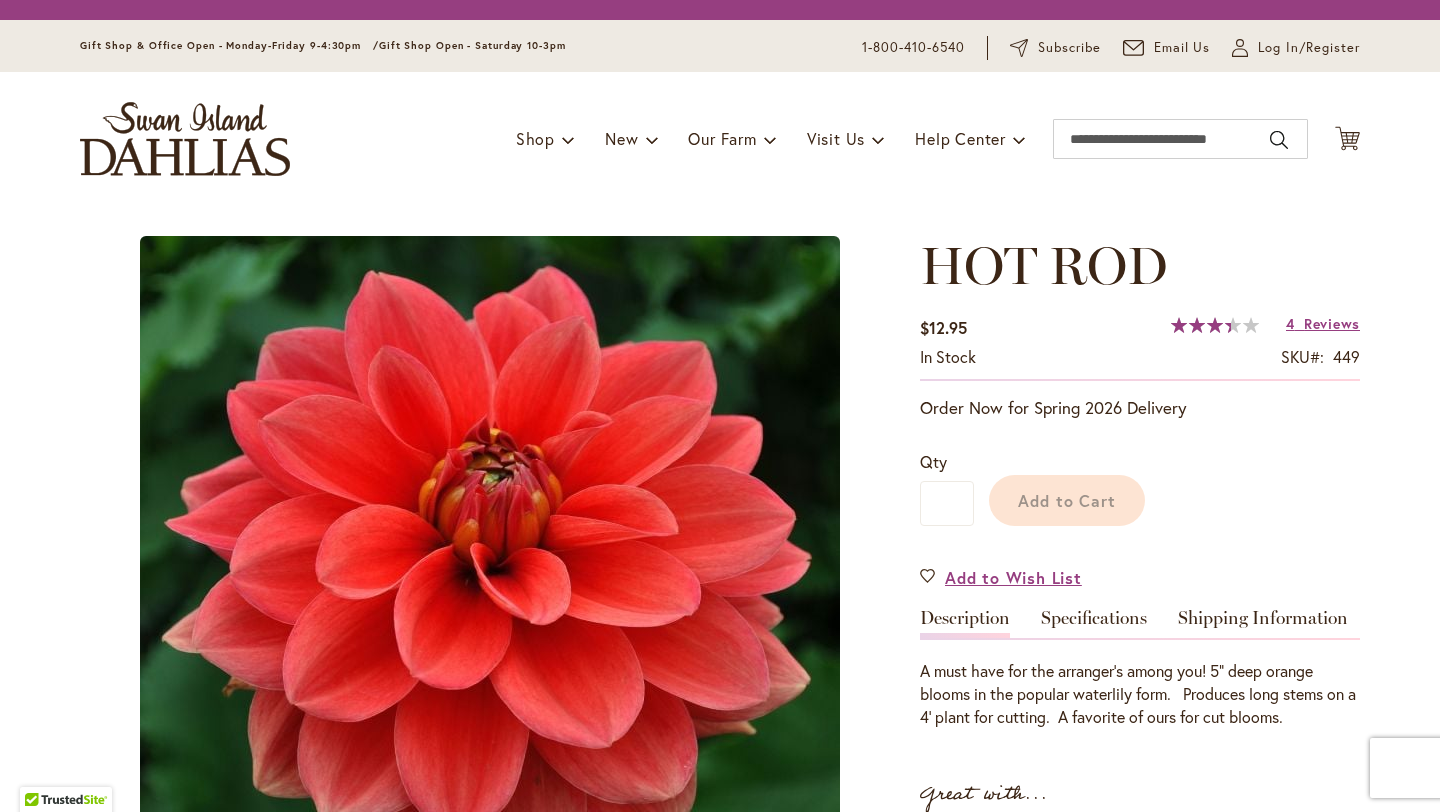 scroll, scrollTop: 0, scrollLeft: 0, axis: both 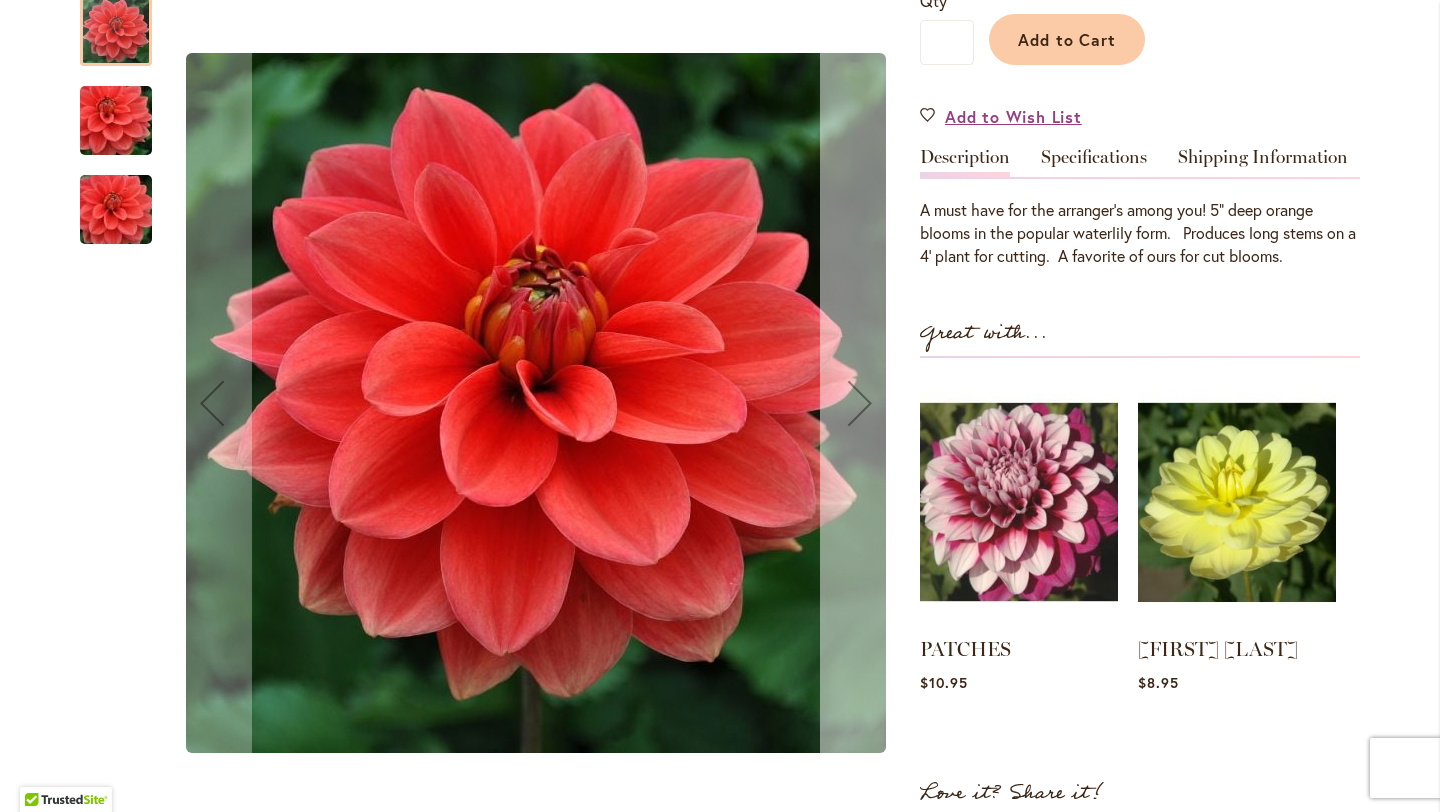 click at bounding box center (860, 403) 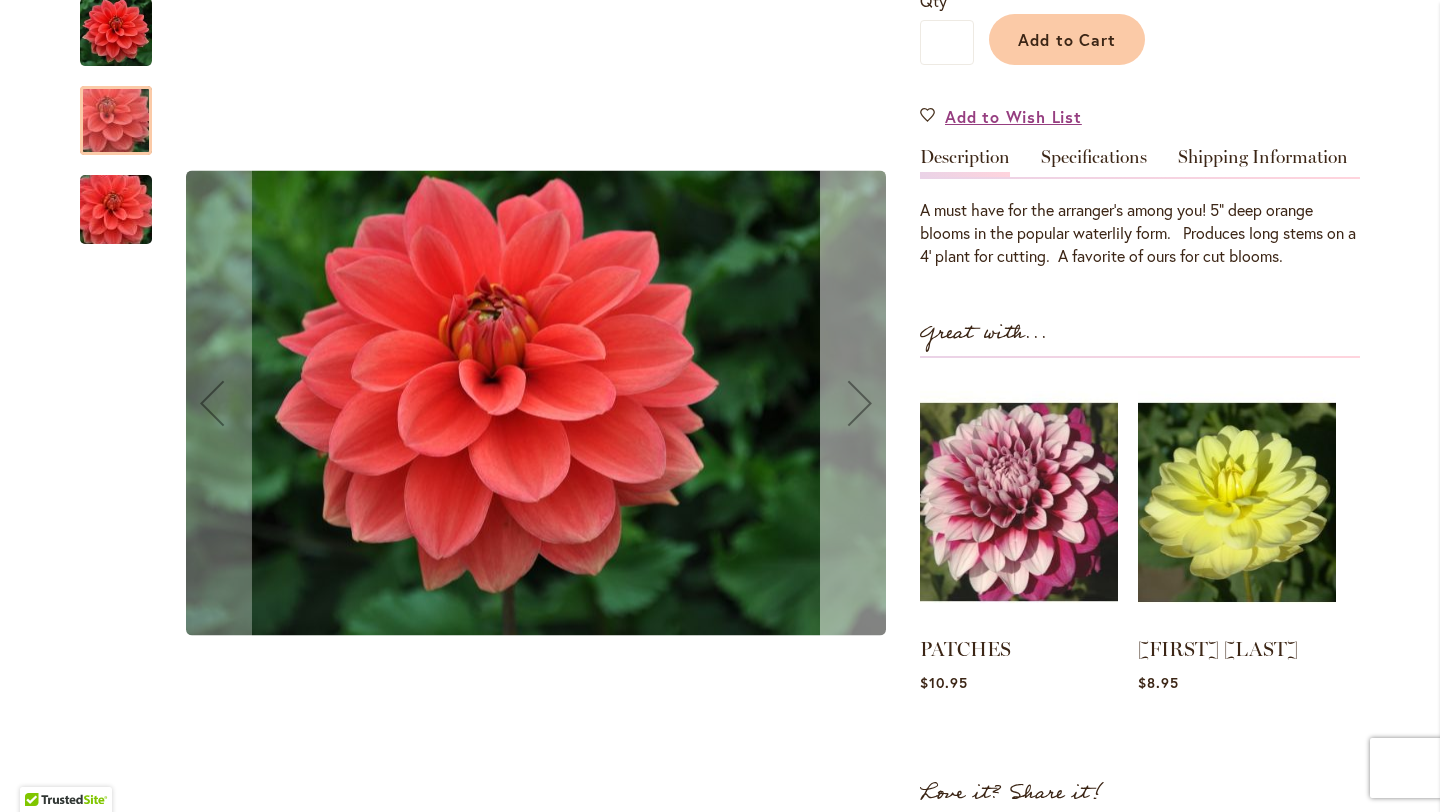 click at bounding box center [860, 403] 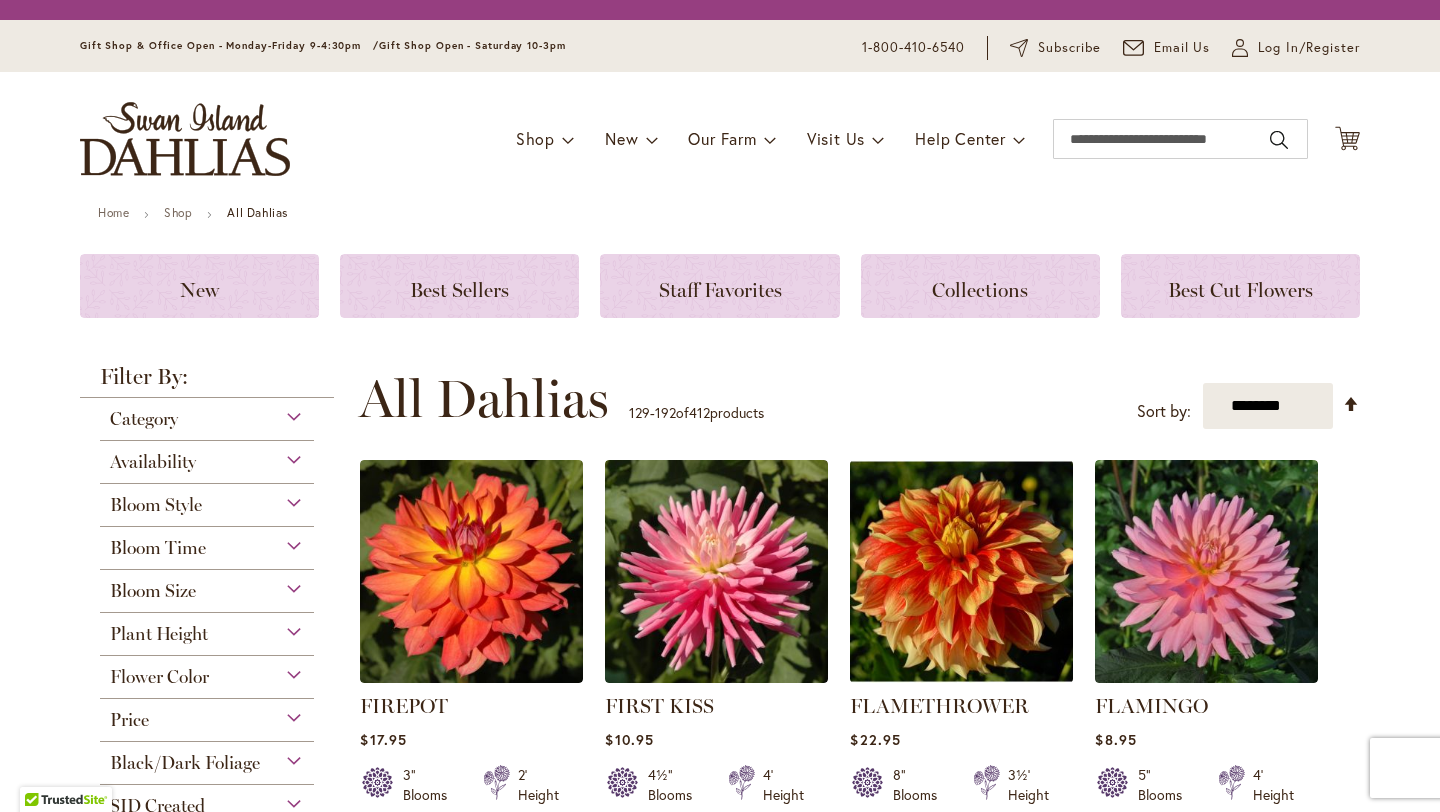 scroll, scrollTop: 0, scrollLeft: 0, axis: both 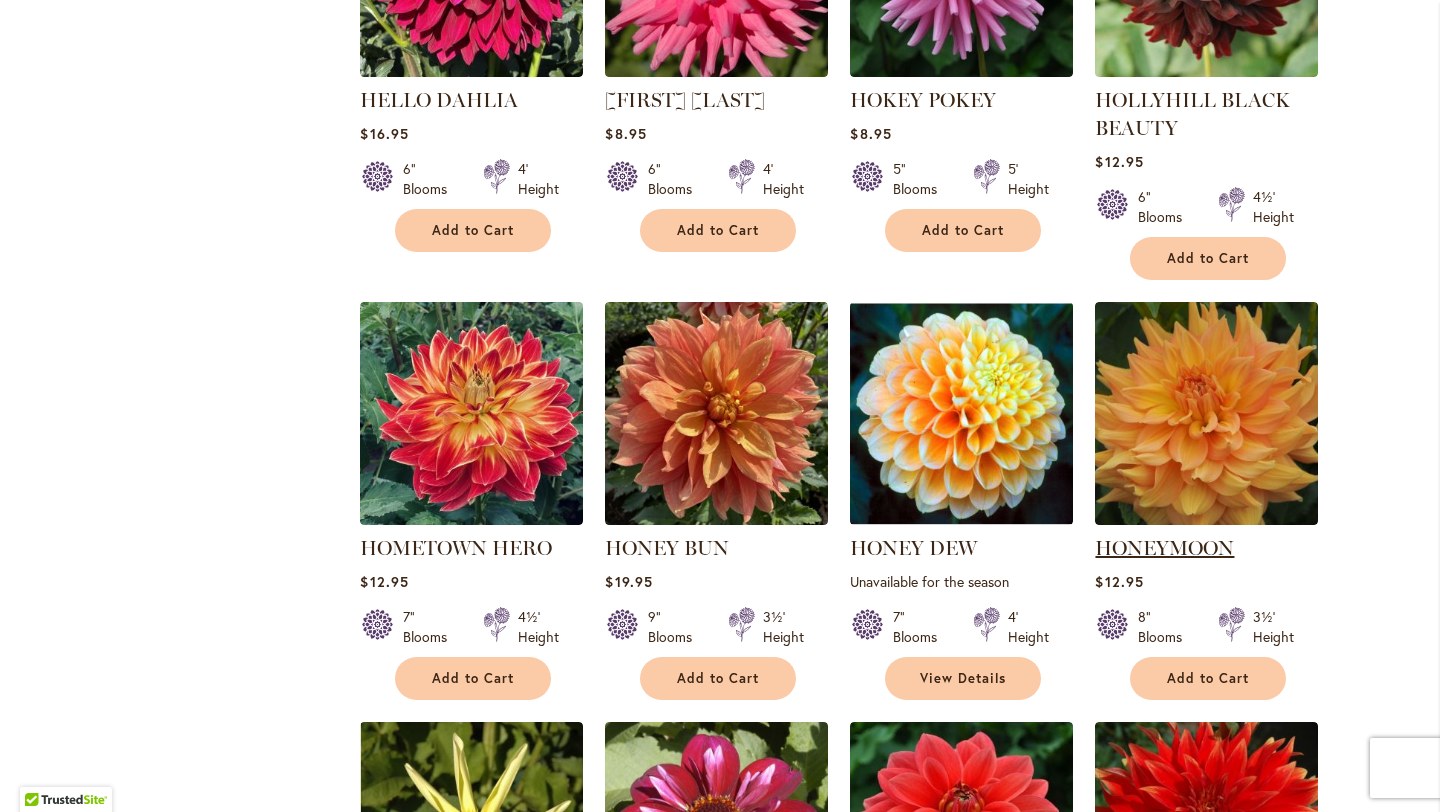 click on "HONEYMOON" at bounding box center (1164, 548) 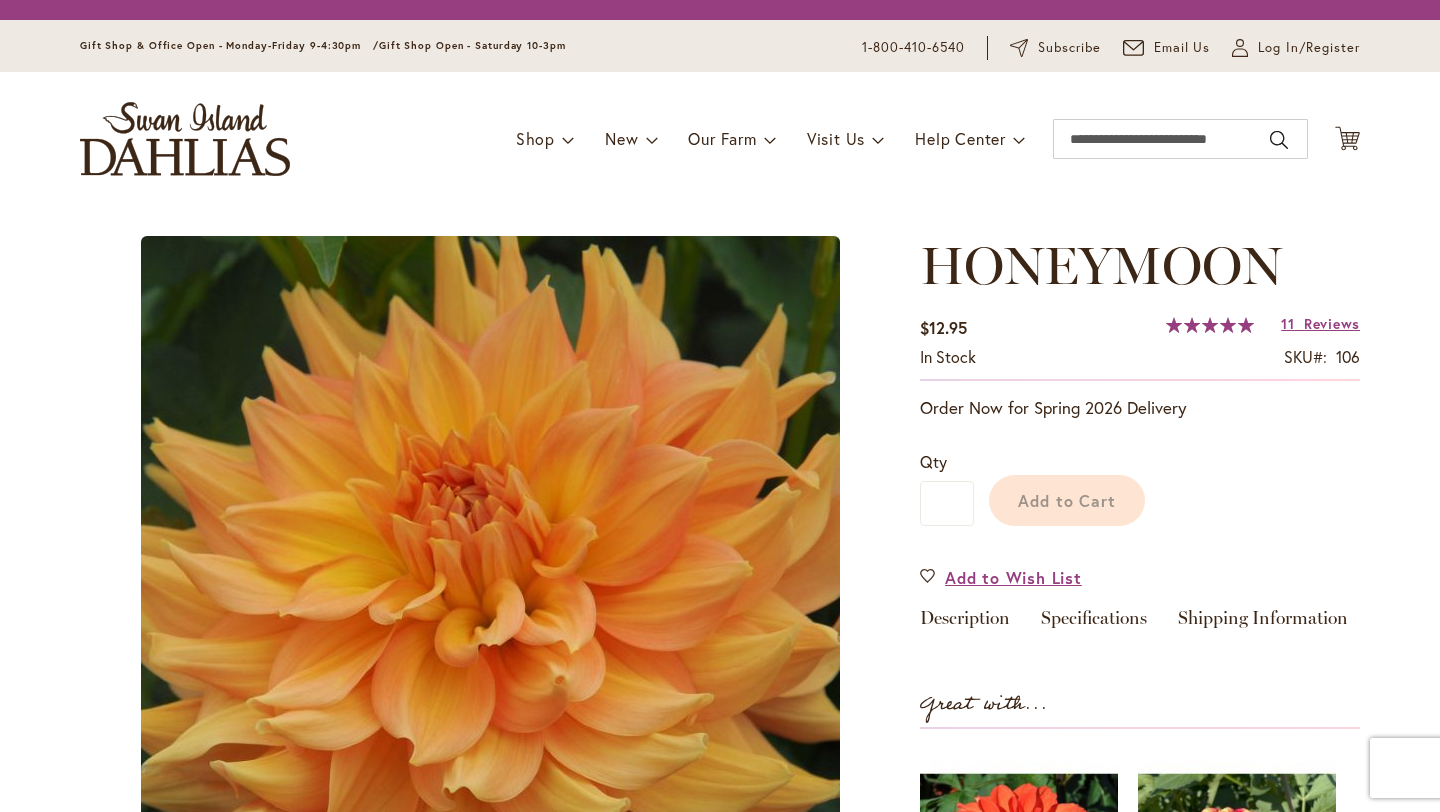 scroll, scrollTop: 0, scrollLeft: 0, axis: both 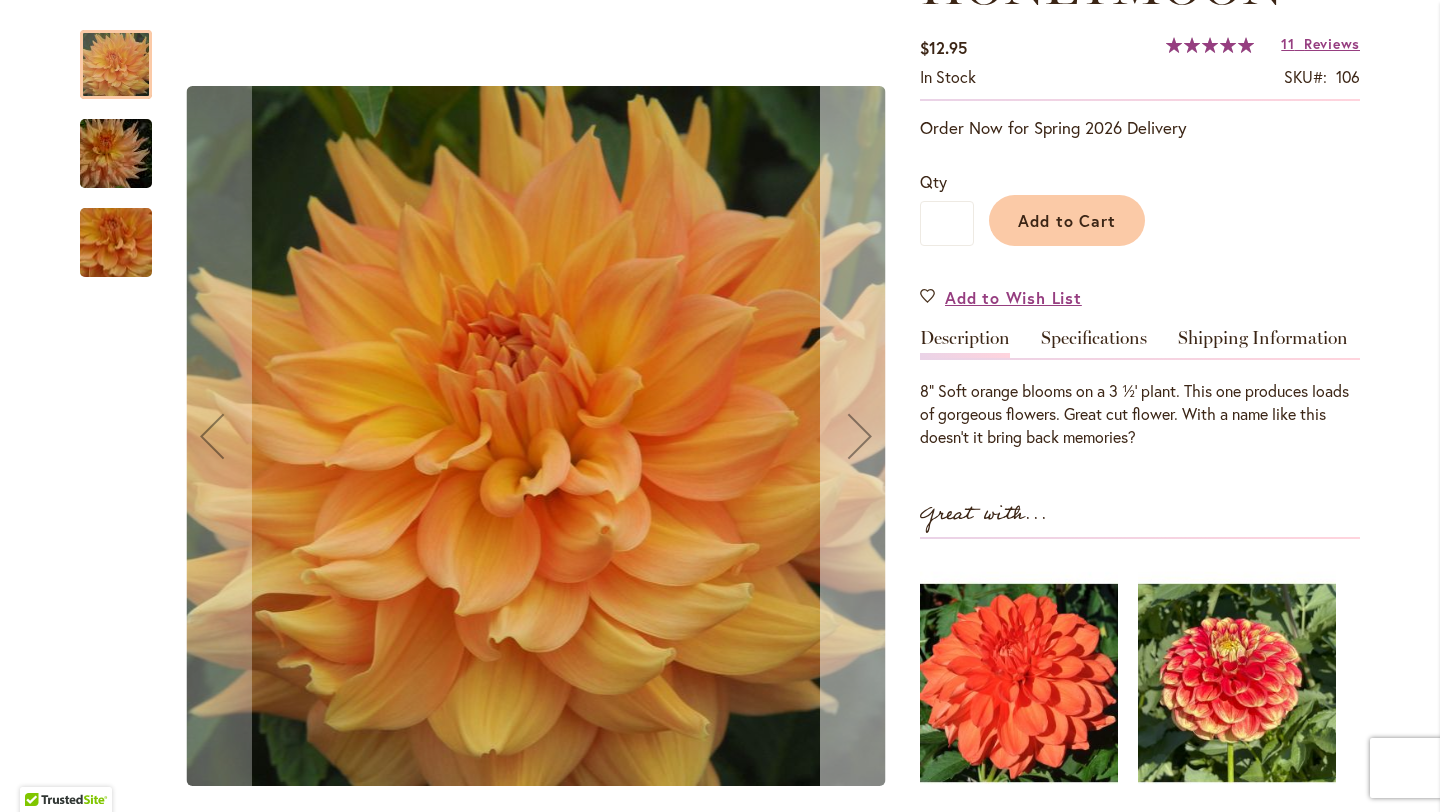 click at bounding box center [860, 436] 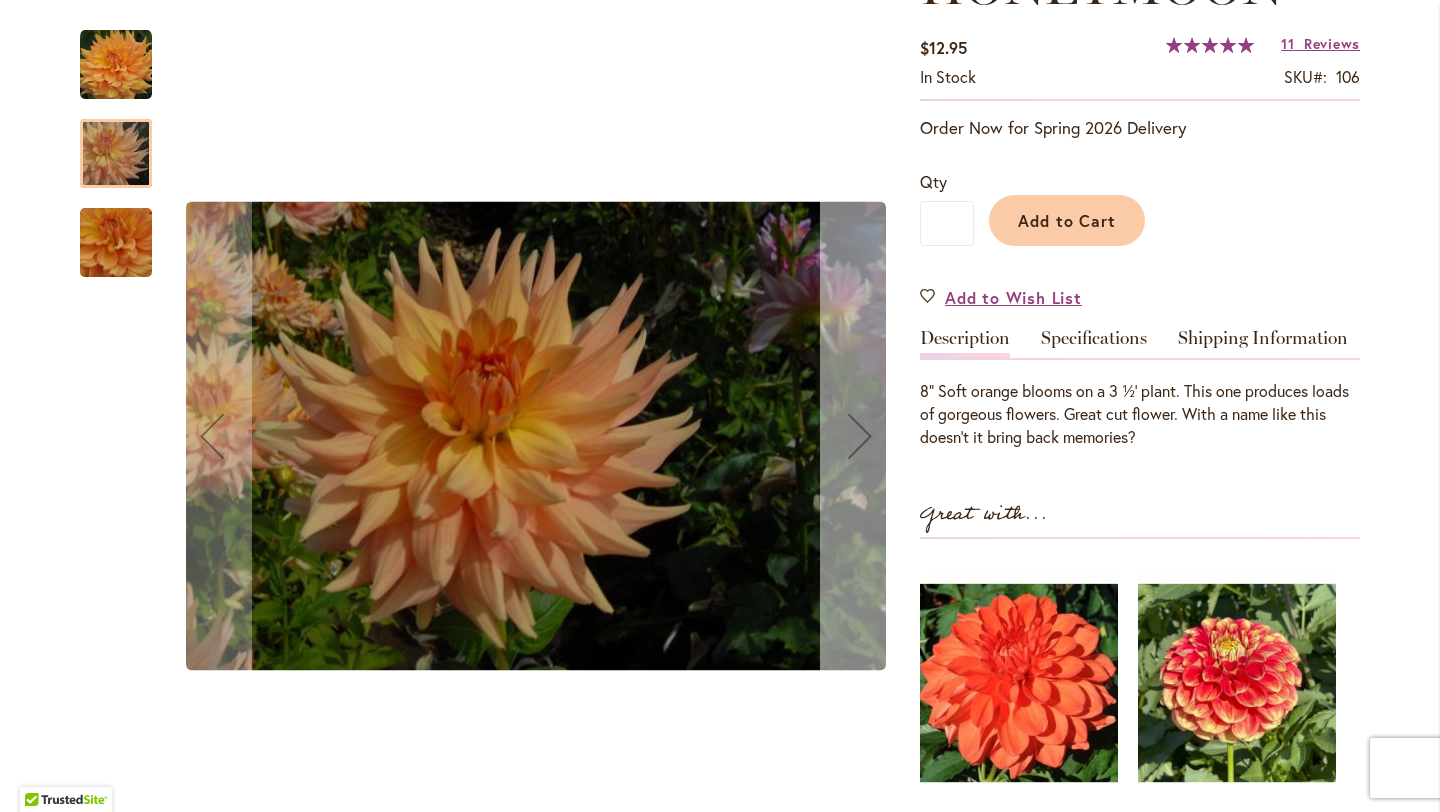 click at bounding box center (860, 436) 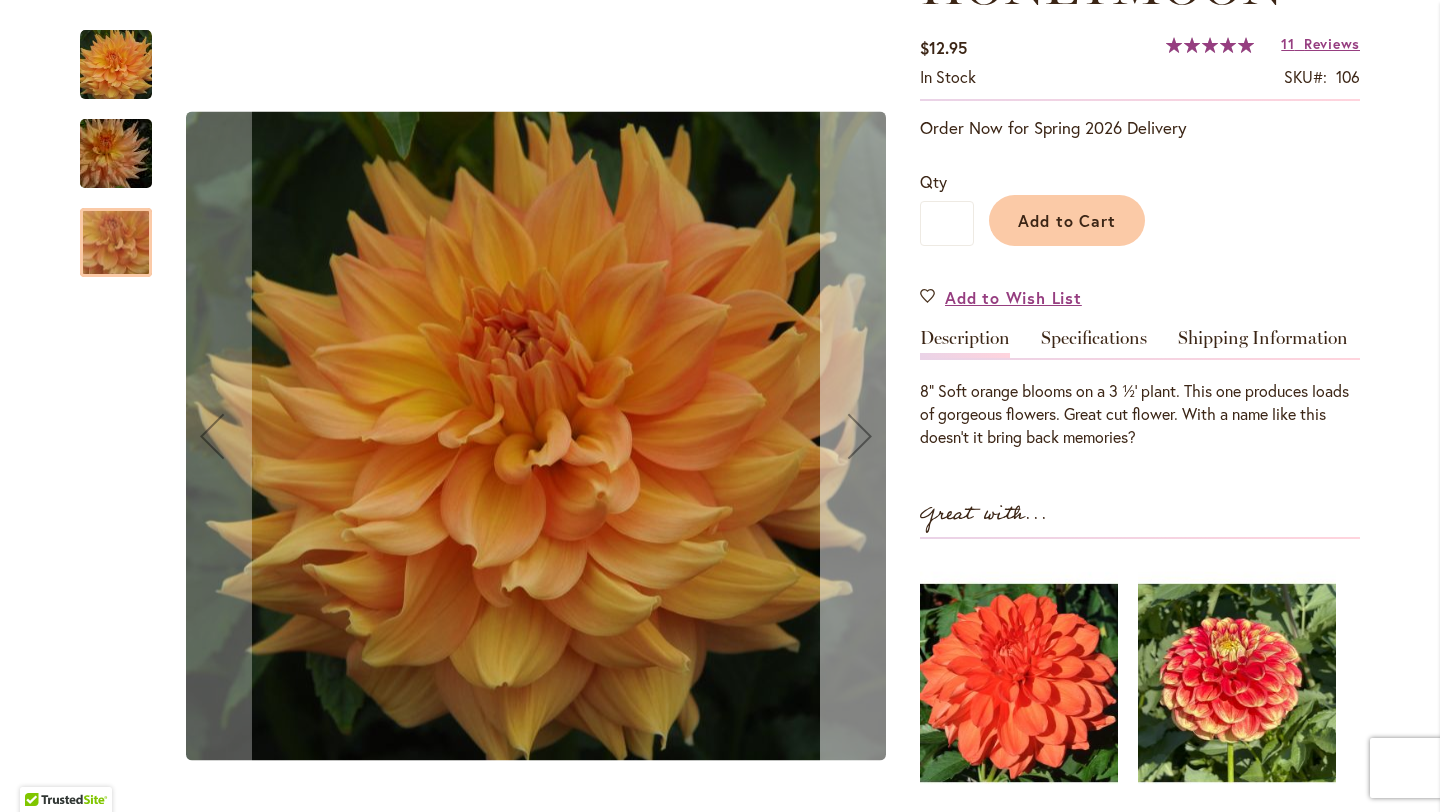 click at bounding box center (860, 436) 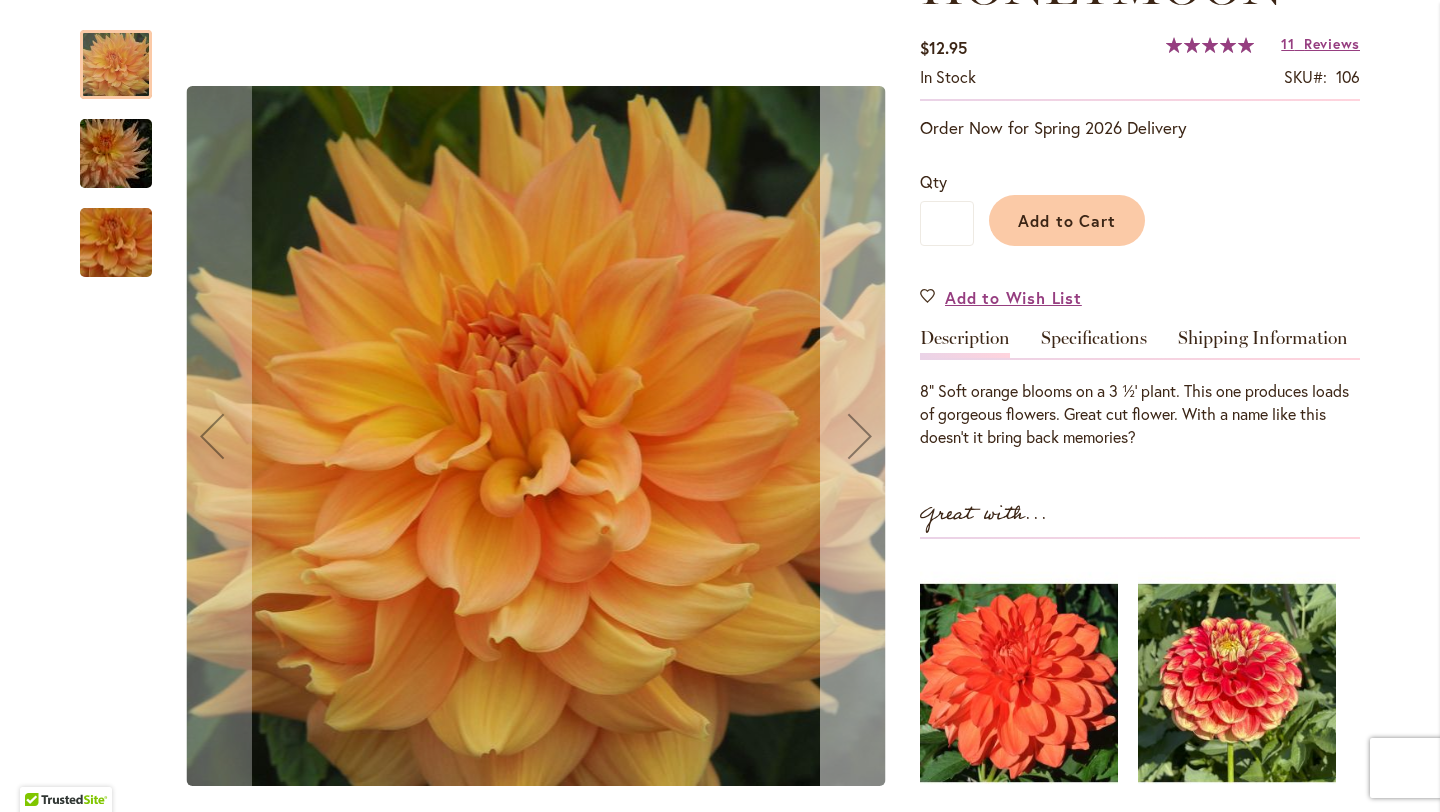 click at bounding box center (860, 436) 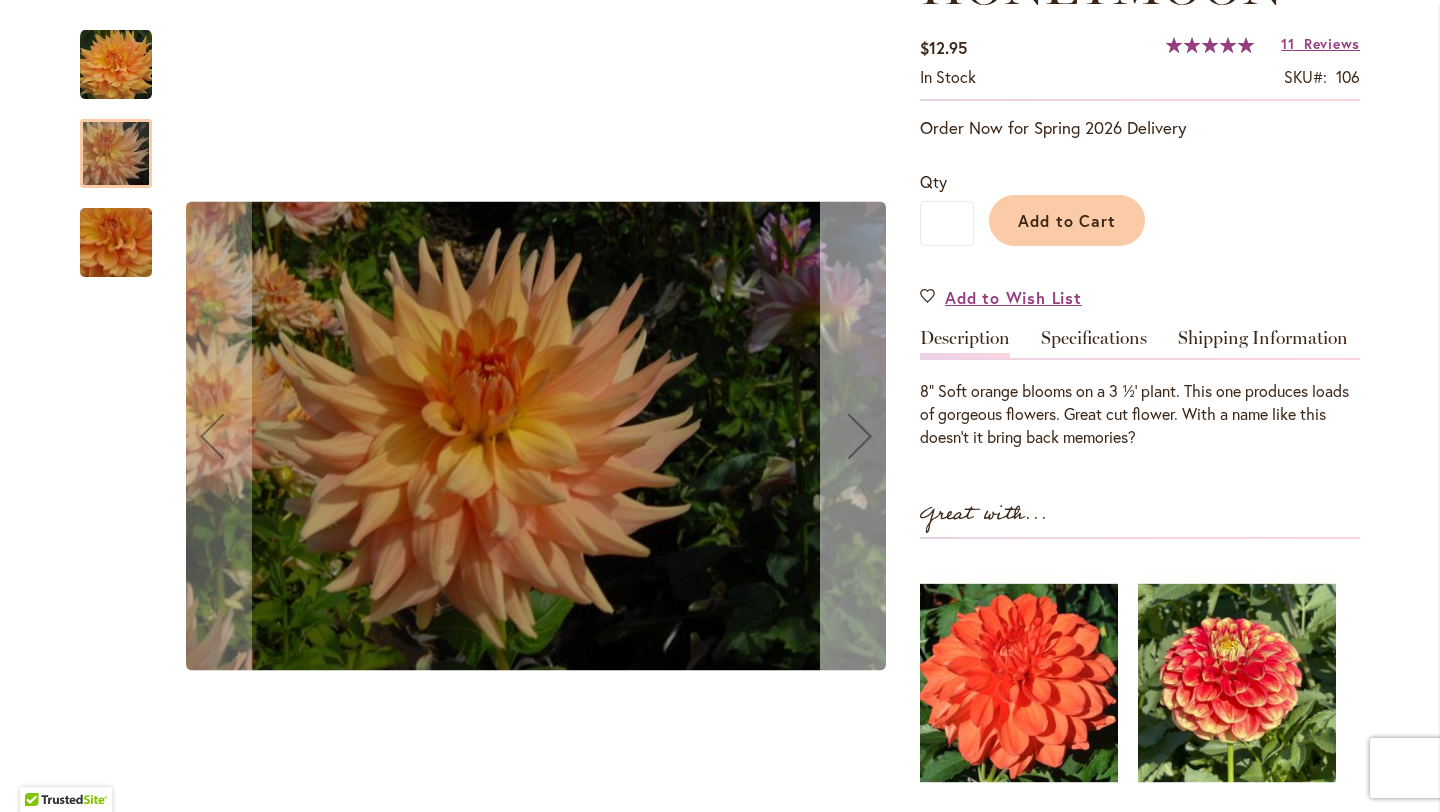 click at bounding box center [860, 436] 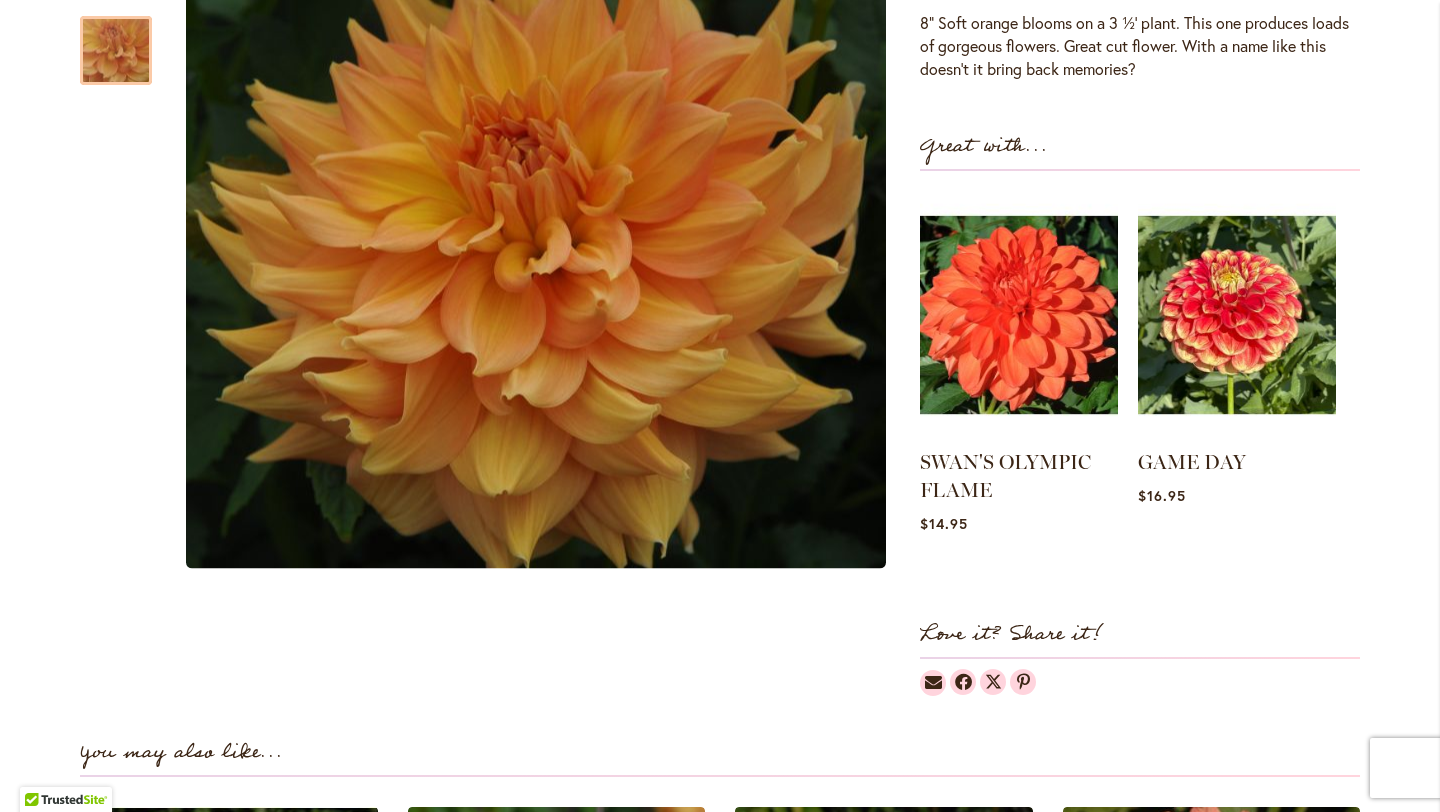 scroll, scrollTop: 717, scrollLeft: 0, axis: vertical 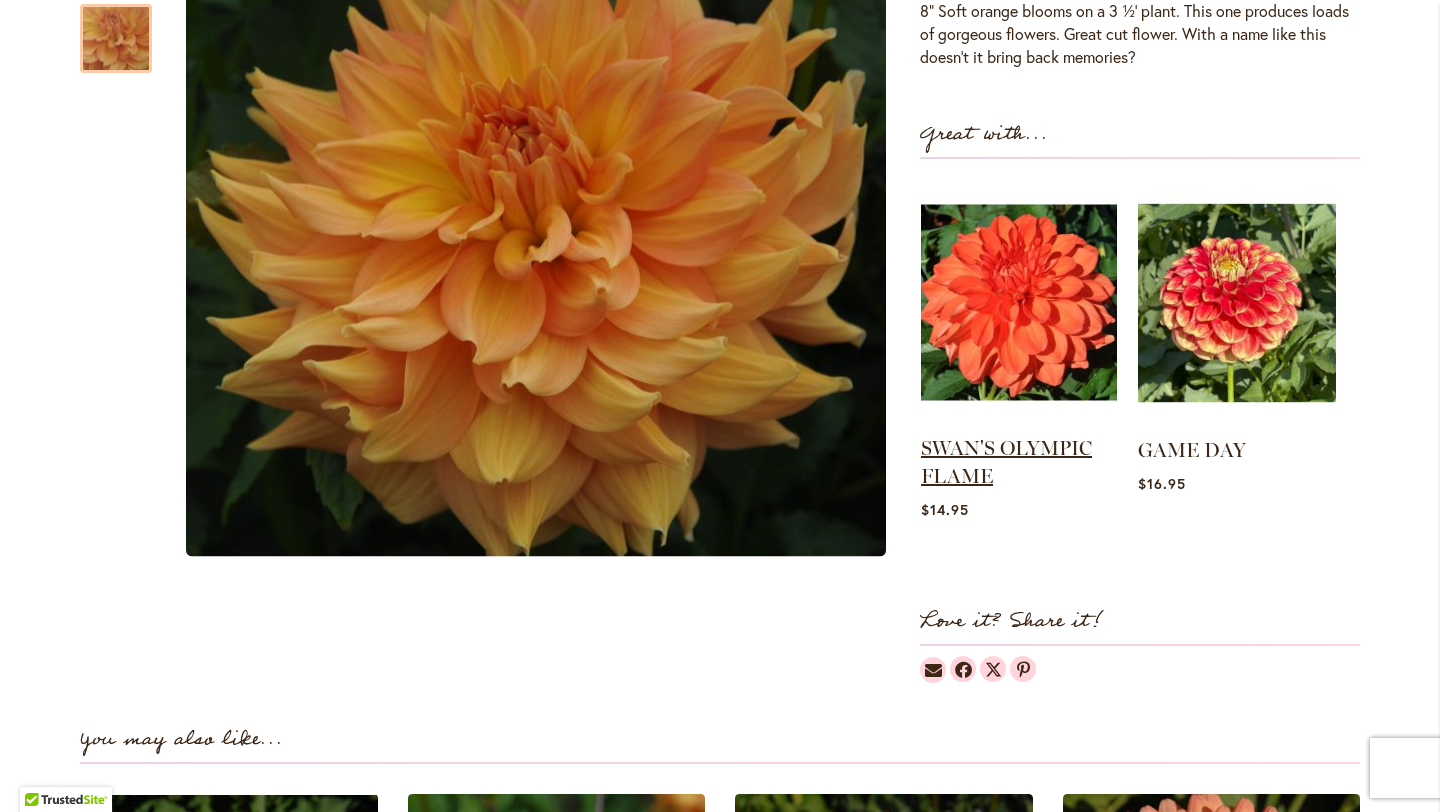 click on "SWAN'S OLYMPIC FLAME" at bounding box center (1006, 462) 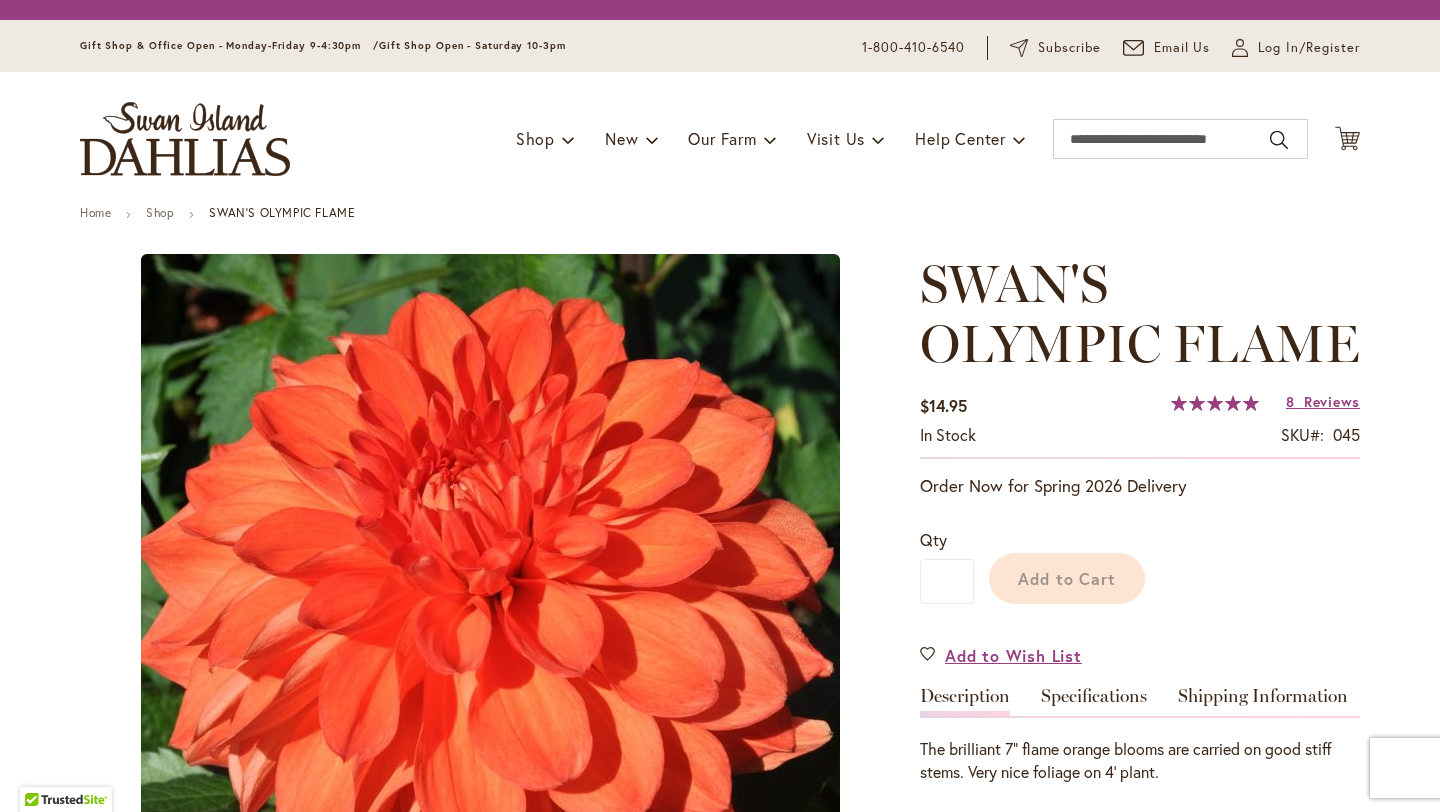 scroll, scrollTop: 0, scrollLeft: 0, axis: both 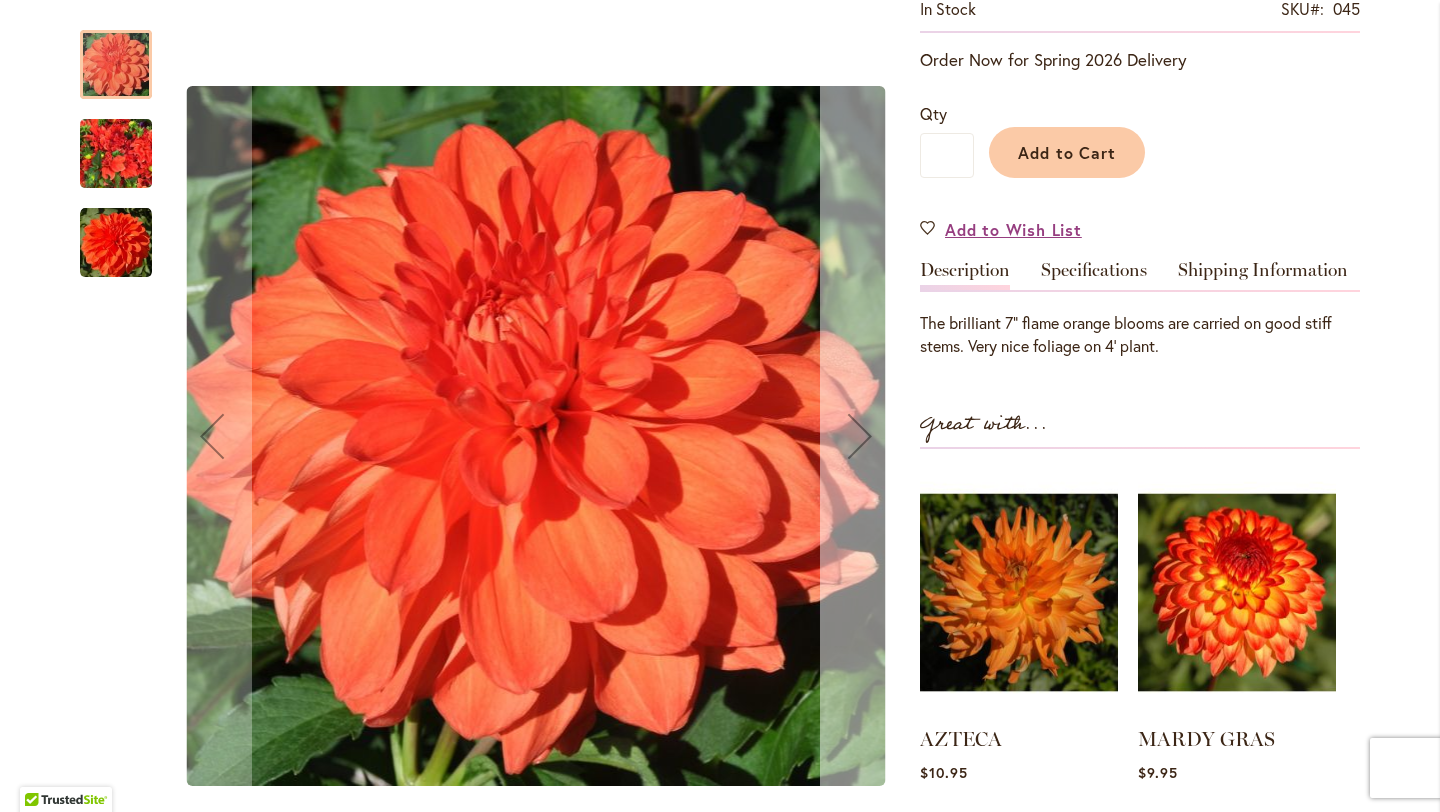 click at bounding box center (860, 436) 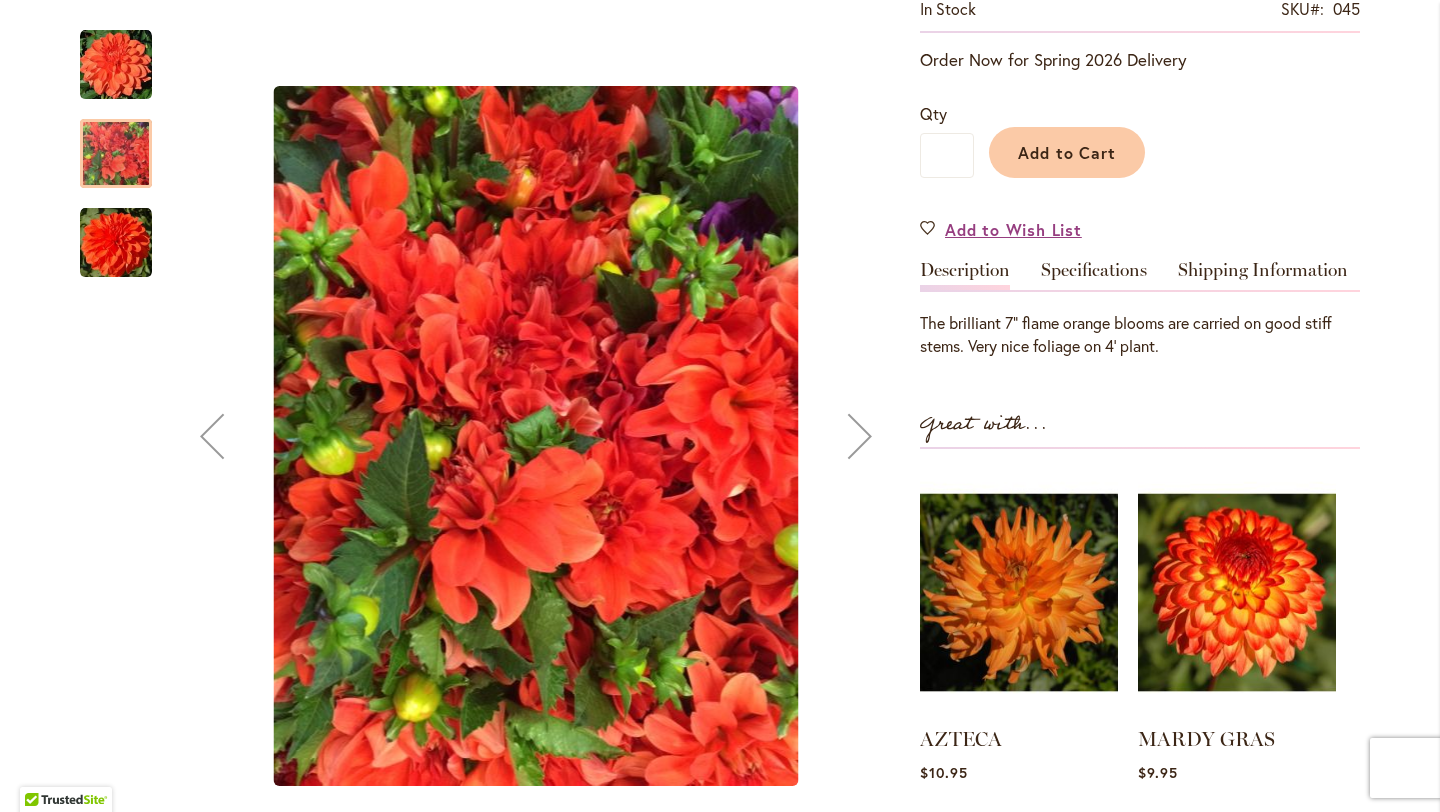 click at bounding box center (860, 436) 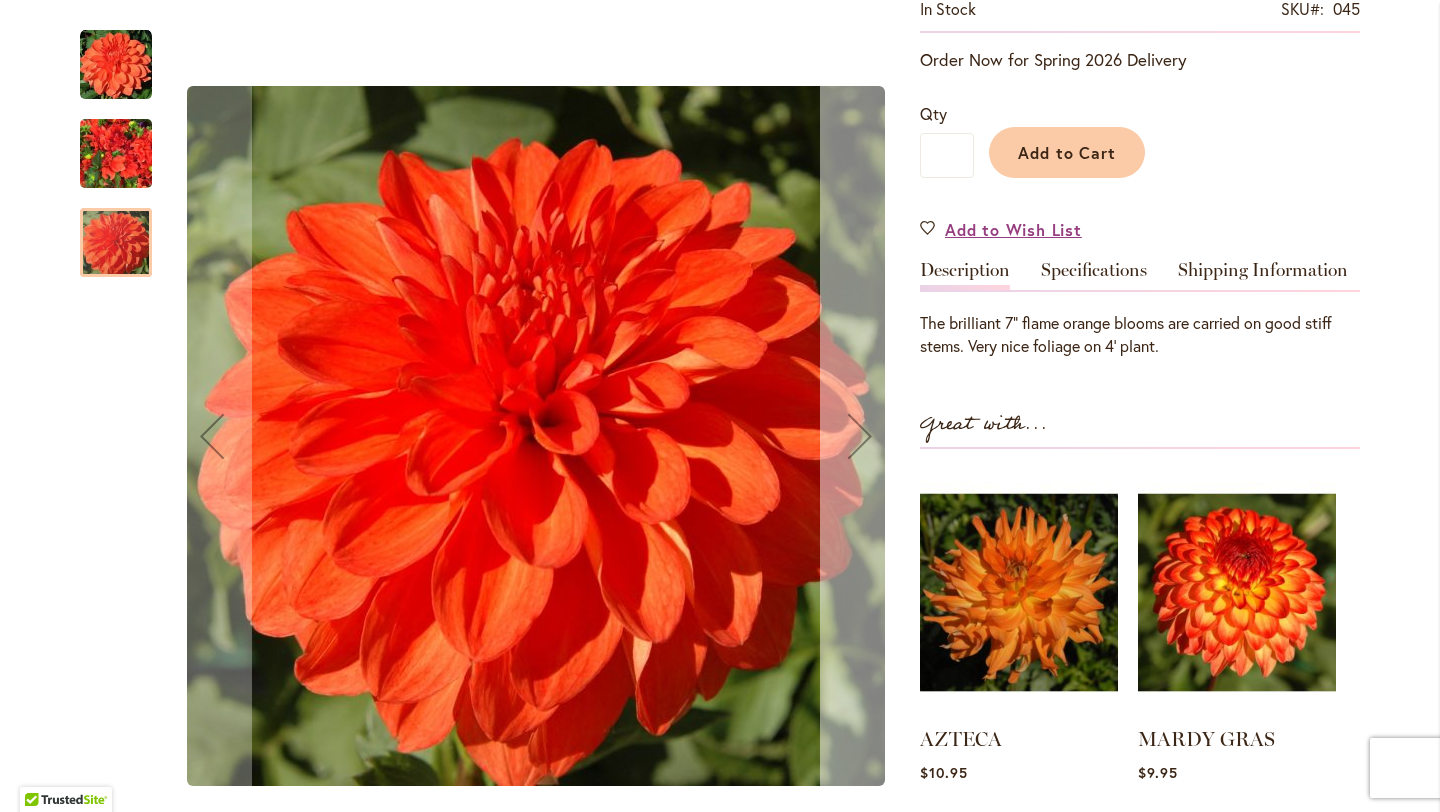 click at bounding box center [860, 436] 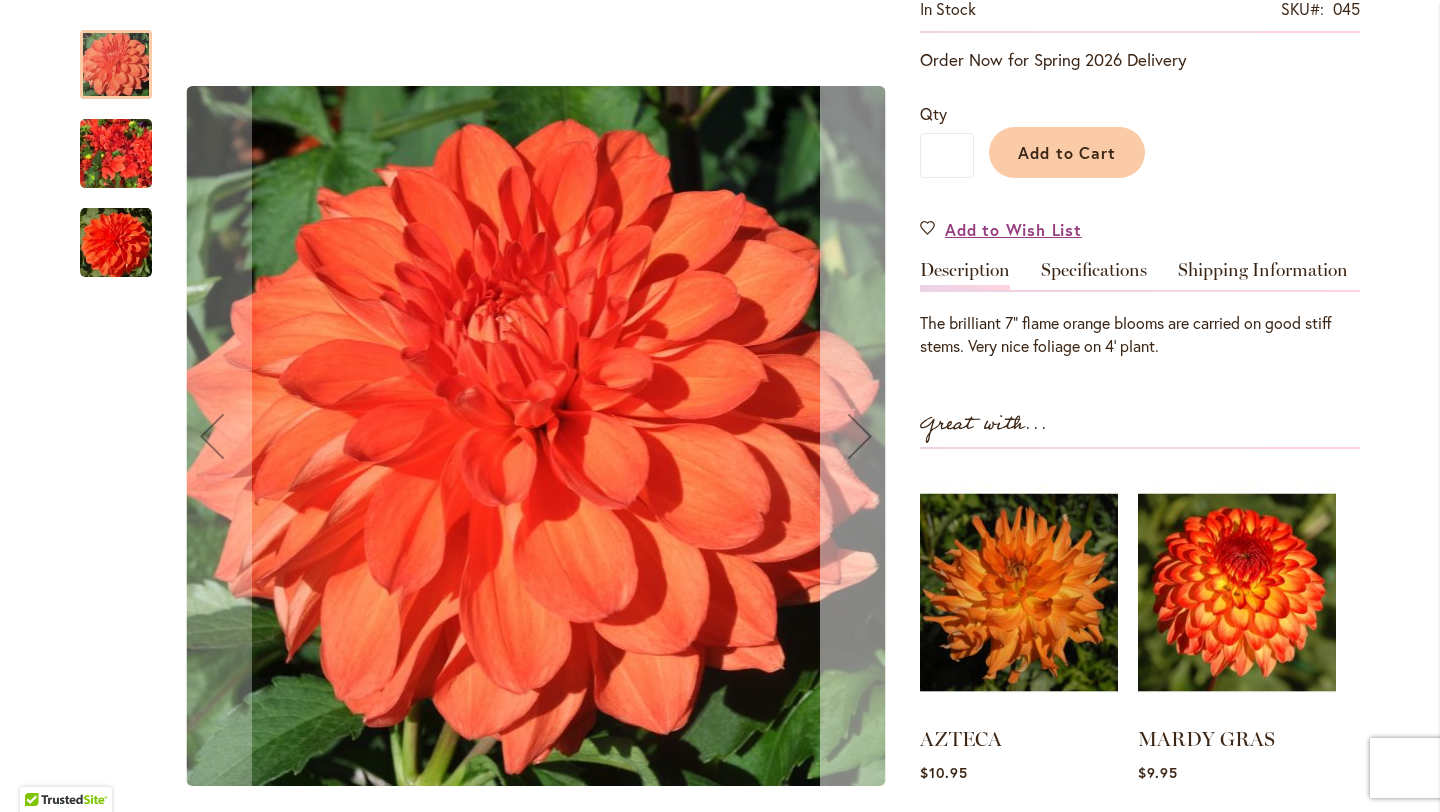 click at bounding box center [860, 436] 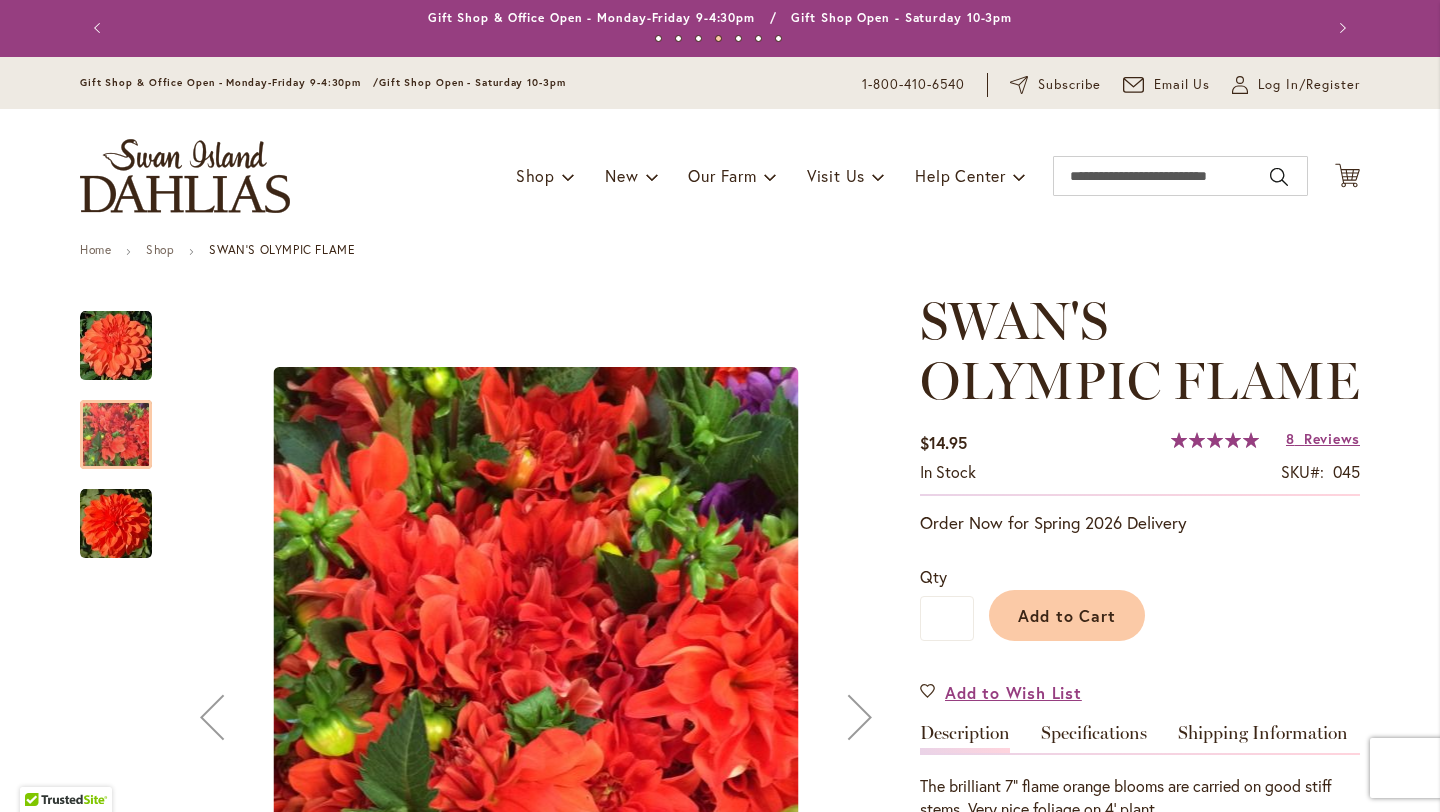 scroll, scrollTop: 1, scrollLeft: 0, axis: vertical 